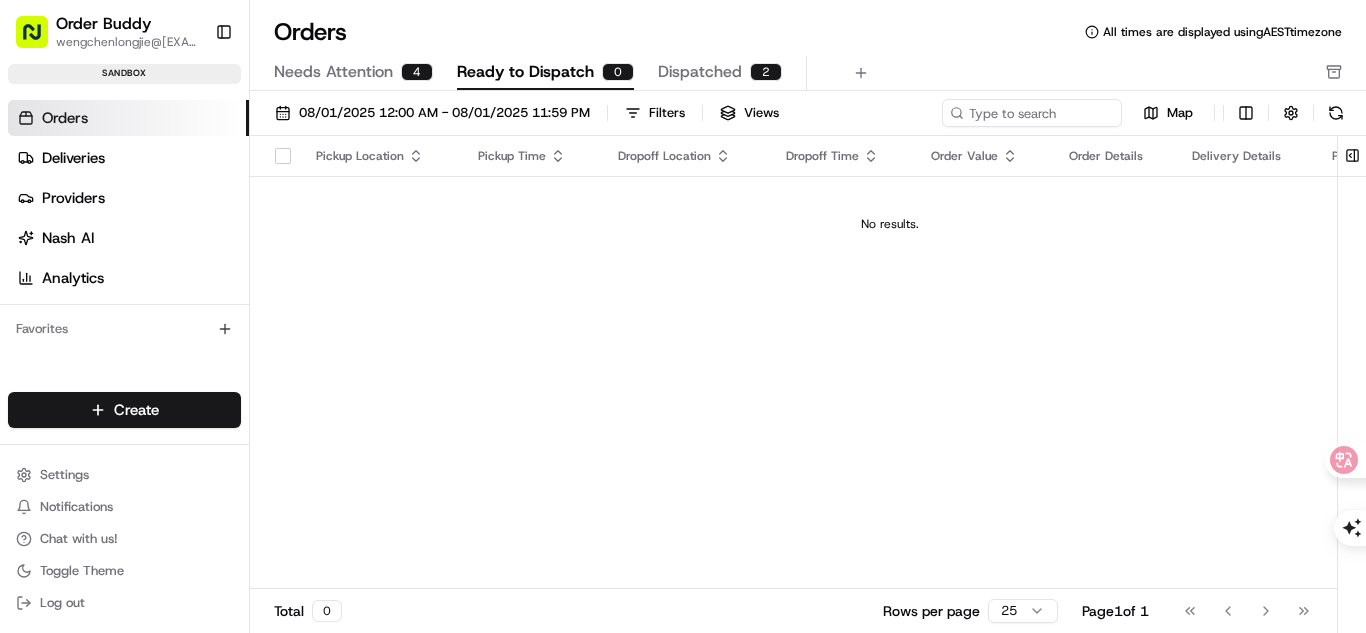 scroll, scrollTop: 0, scrollLeft: 0, axis: both 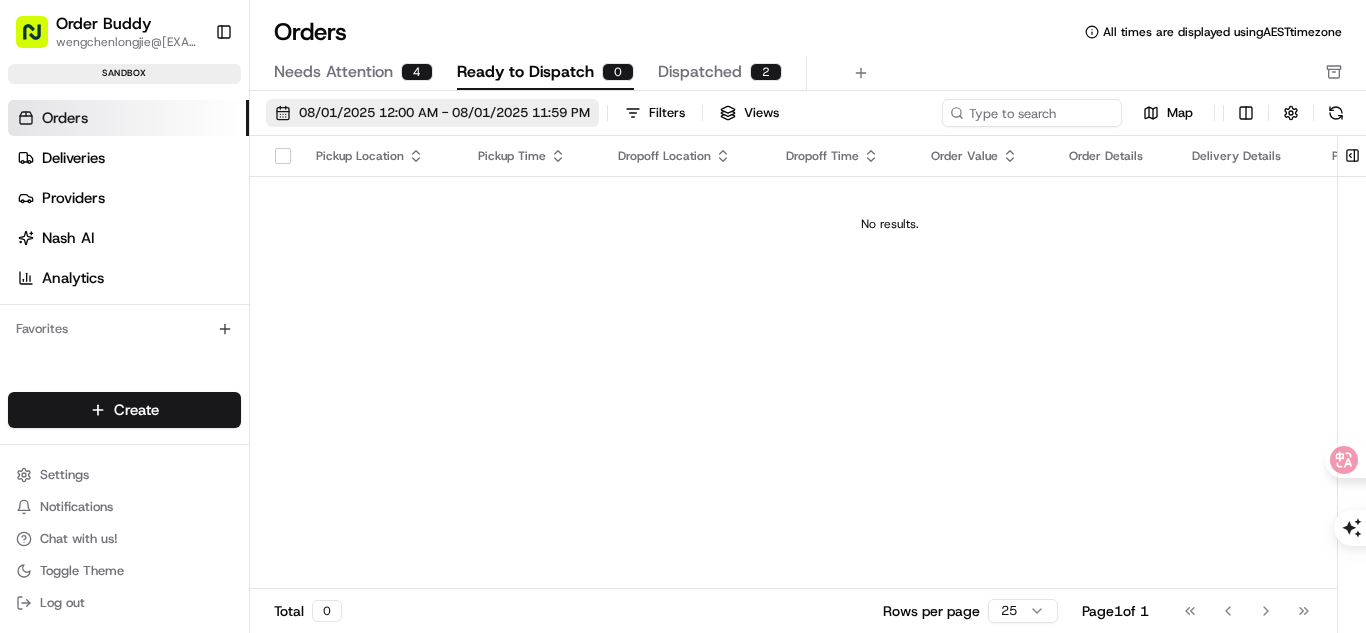 click on "08/01/2025 12:00 AM - 08/01/2025 11:59 PM" at bounding box center [444, 113] 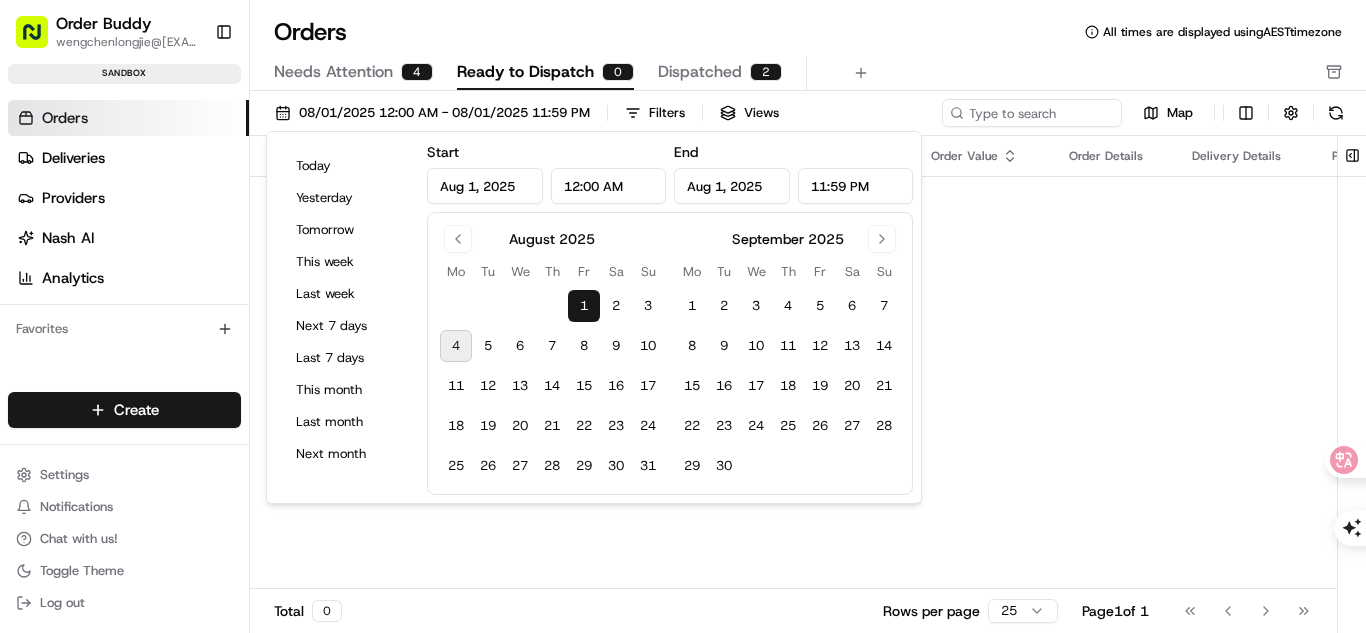 click on "4" at bounding box center [456, 346] 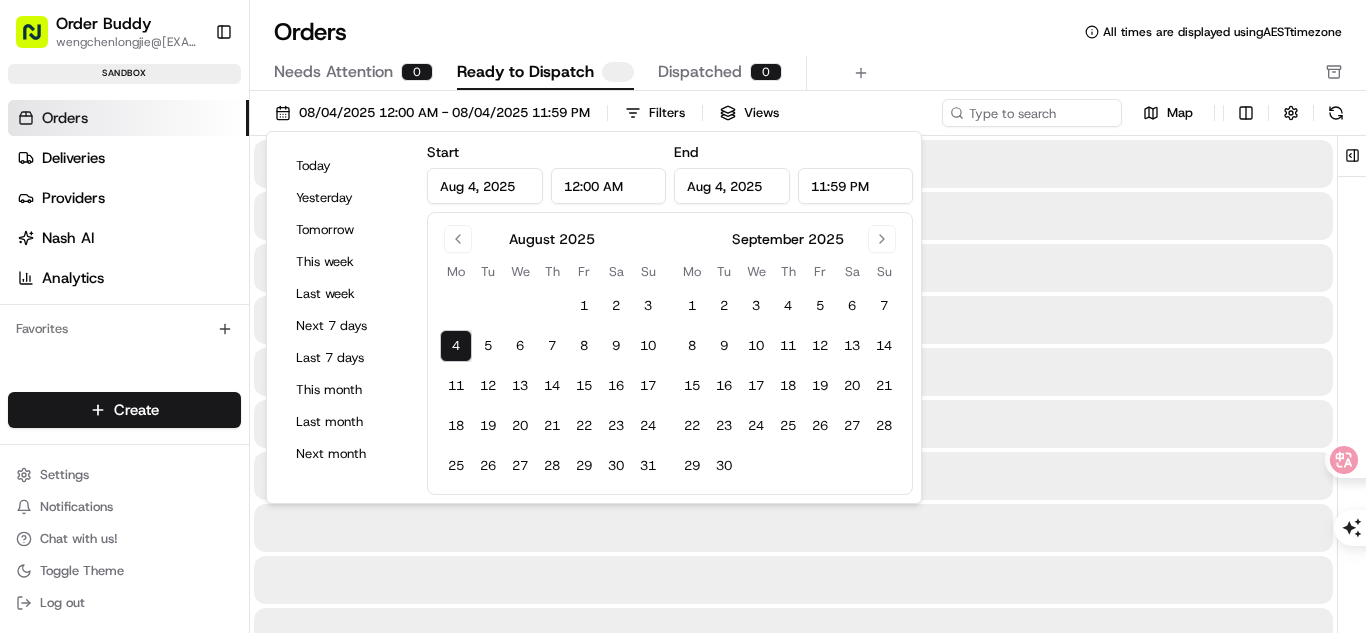 type on "Aug 4, 2025" 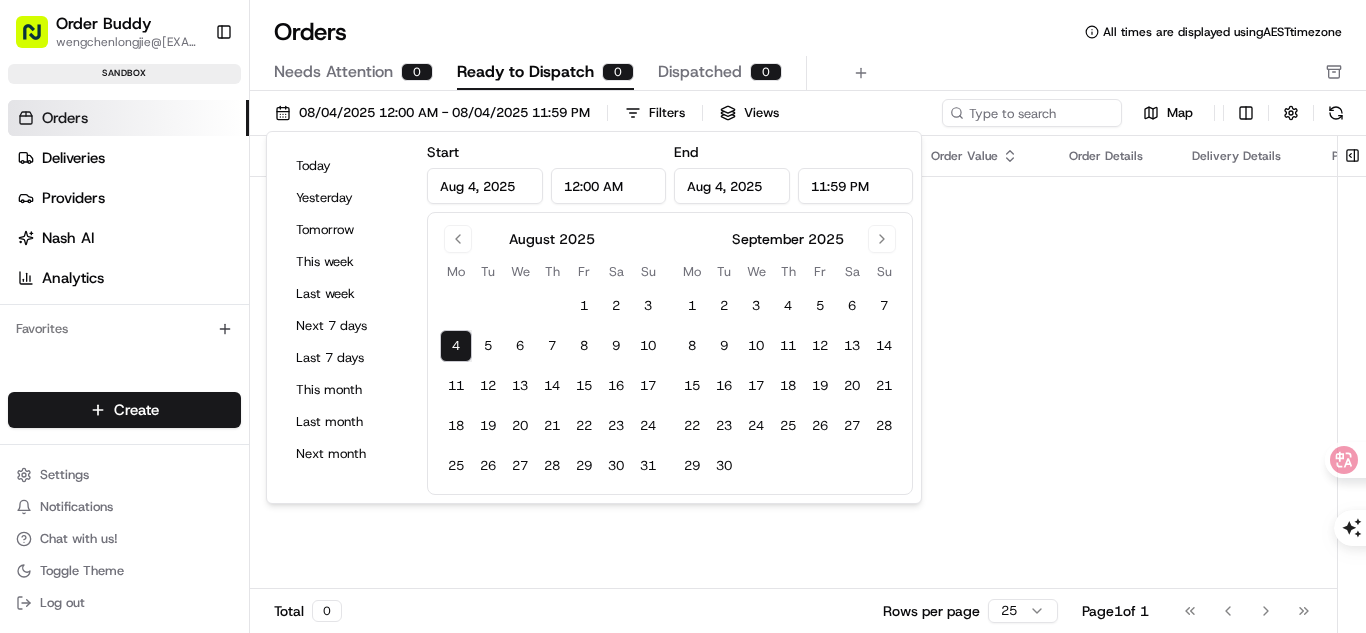 click on "Pickup Location Pickup Time Dropoff Location Dropoff Time Order Value Order Details Delivery Details Provider Actions No results." at bounding box center (890, 362) 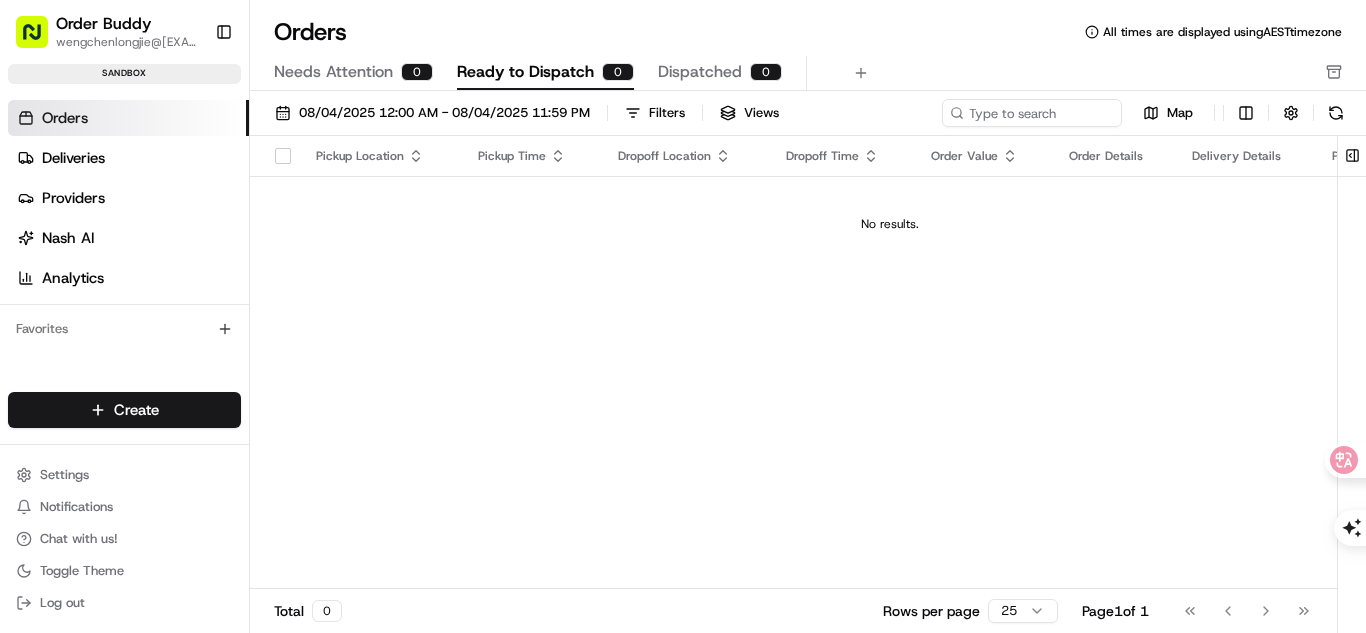 click on "Needs Attention 0" at bounding box center [353, 73] 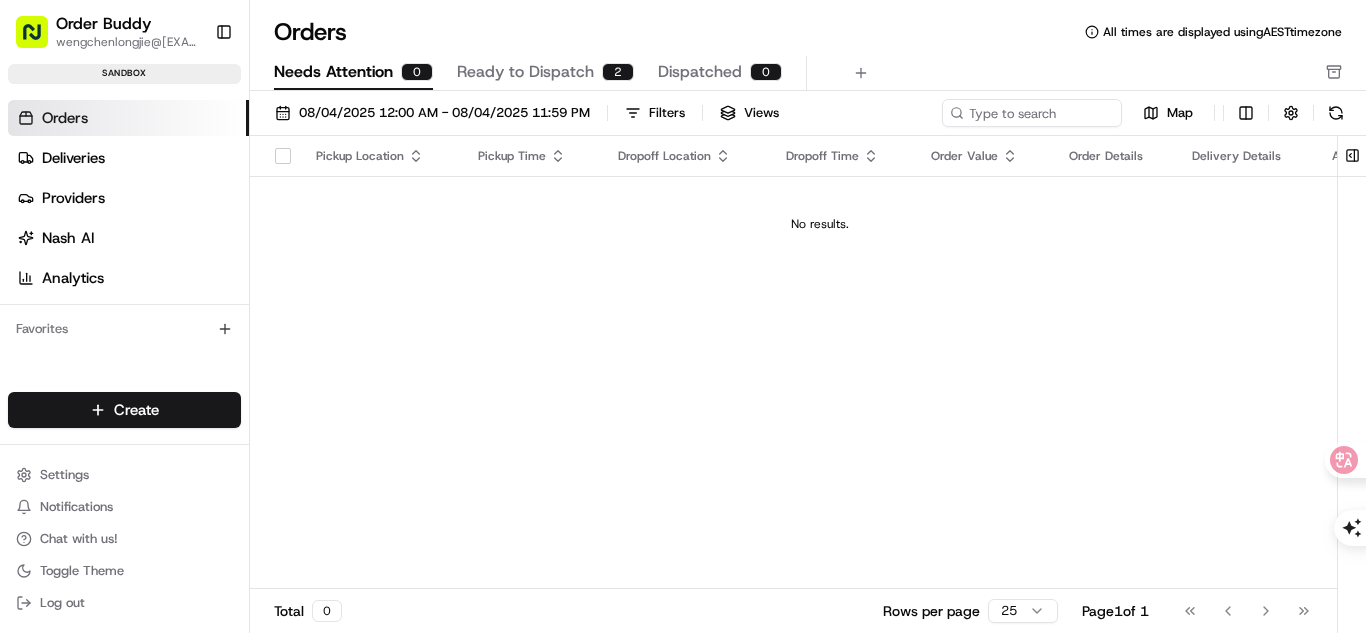 click on "Ready to Dispatch" at bounding box center (525, 72) 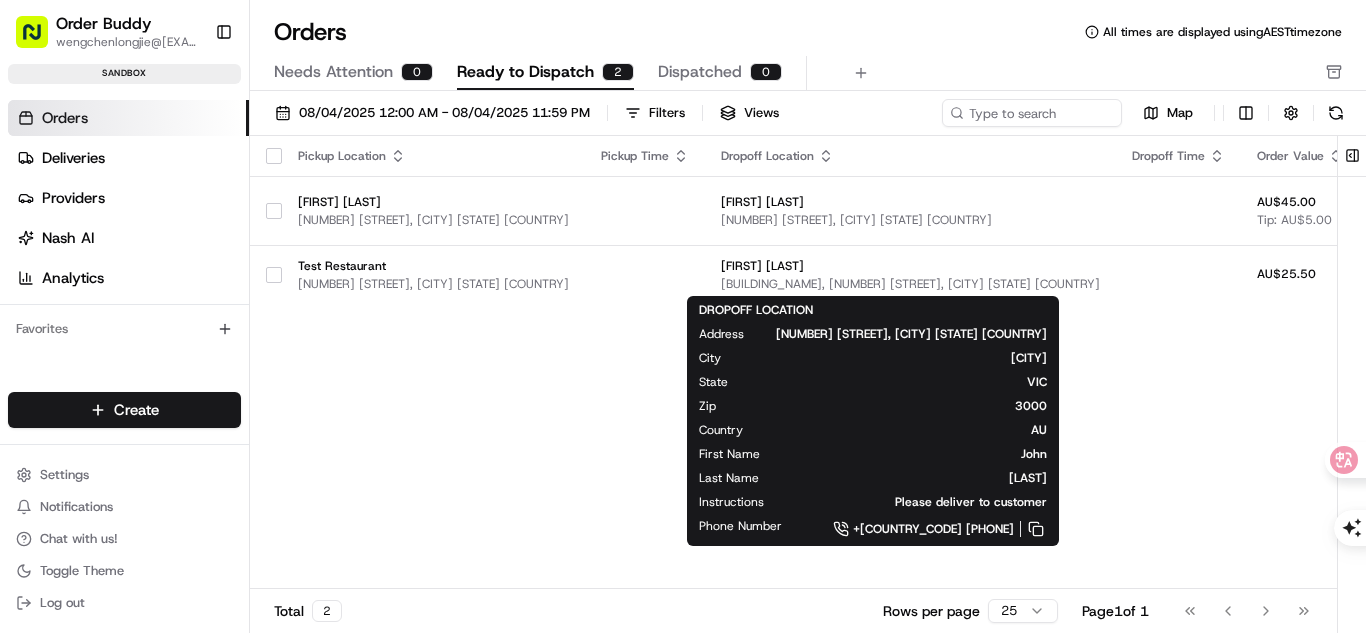 click on "Pickup Location Pickup Time Dropoff Location Dropoff Time Order Value Order Details Delivery Details Provider Actions [FIRST] [LAST] [NUMBER] [STREET], [CITY] [STATE] [COUNTRY] [FIRST] [LAST] [NUMBER] [STREET], [CITY] [STATE] [COUNTRY] AU$45.00 Tip: AU$5.00 2   items 6 lb Description:  Book delivery [CITY] to [CITY] now + 2 Assign Provider Test Restaurant [NUMBER] [STREET], [CITY] [STATE] [COUNTRY] [FIRST] [LAST] [BUILDING_NAME], [NUMBER] [STREET], [CITY] [STATE] [COUNTRY] AU$25.50 2   items Description:  Order from Test Restaurant - 2 items -
A$25.50 (delivery) now + 1 Assign Provider" at bounding box center (1120, 362) 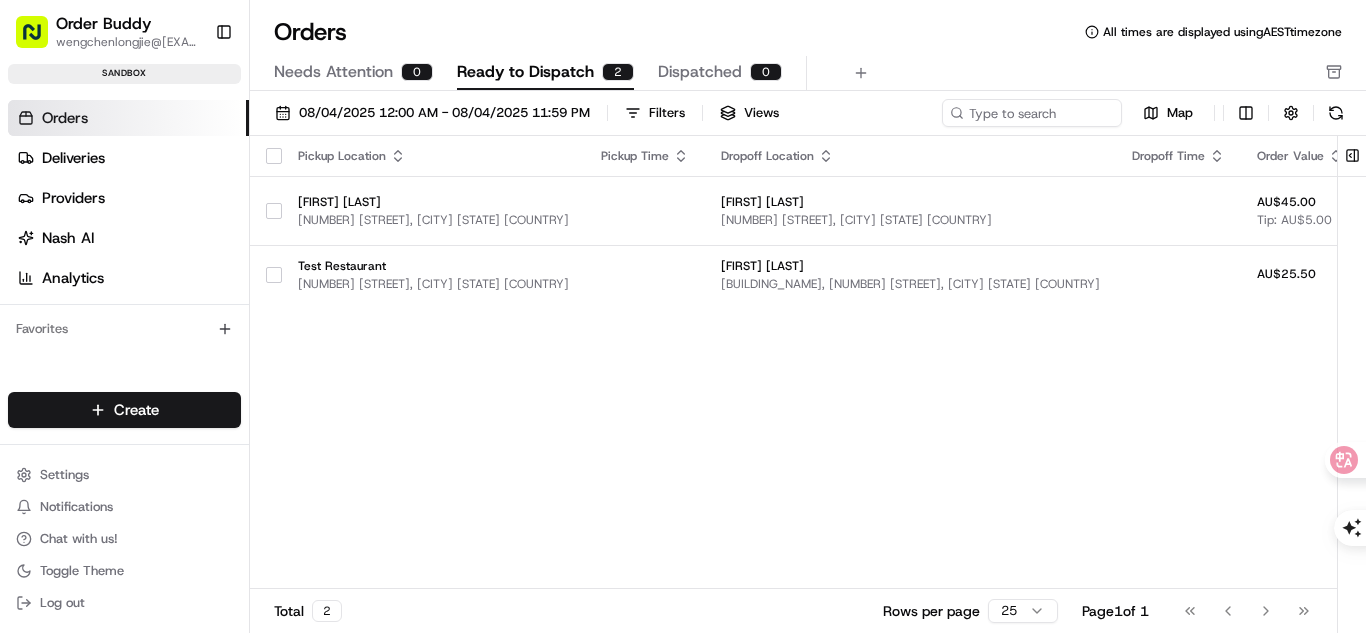 click on "Pickup Location Pickup Time Dropoff Location Dropoff Time Order Value Order Details Delivery Details Provider Actions [FIRST] [LAST] [NUMBER] [STREET], [CITY] [STATE] [COUNTRY] [FIRST] [LAST] [NUMBER] [STREET], [CITY] [STATE] [COUNTRY] AU$45.00 Tip: AU$5.00 2   items 6 lb Description:  Book delivery [CITY] to [CITY] now + 2 Assign Provider Test Restaurant [NUMBER] [STREET], [CITY] [STATE] [COUNTRY] [FIRST] [LAST] [BUILDING_NAME], [NUMBER] [STREET], [CITY] [STATE] [COUNTRY] AU$25.50 2   items Description:  Order from Test Restaurant - 2 items -
A$25.50 (delivery) now + 1 Assign Provider" at bounding box center (1120, 362) 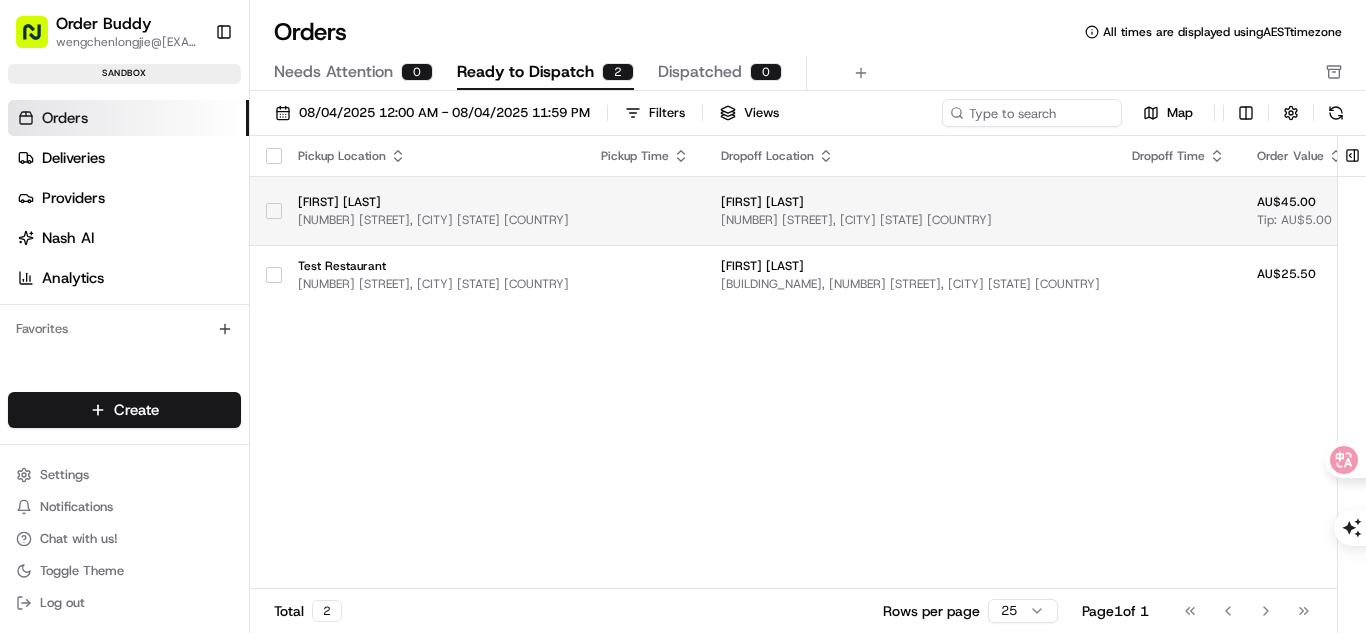 click on "6 lb" at bounding box center [1426, 211] 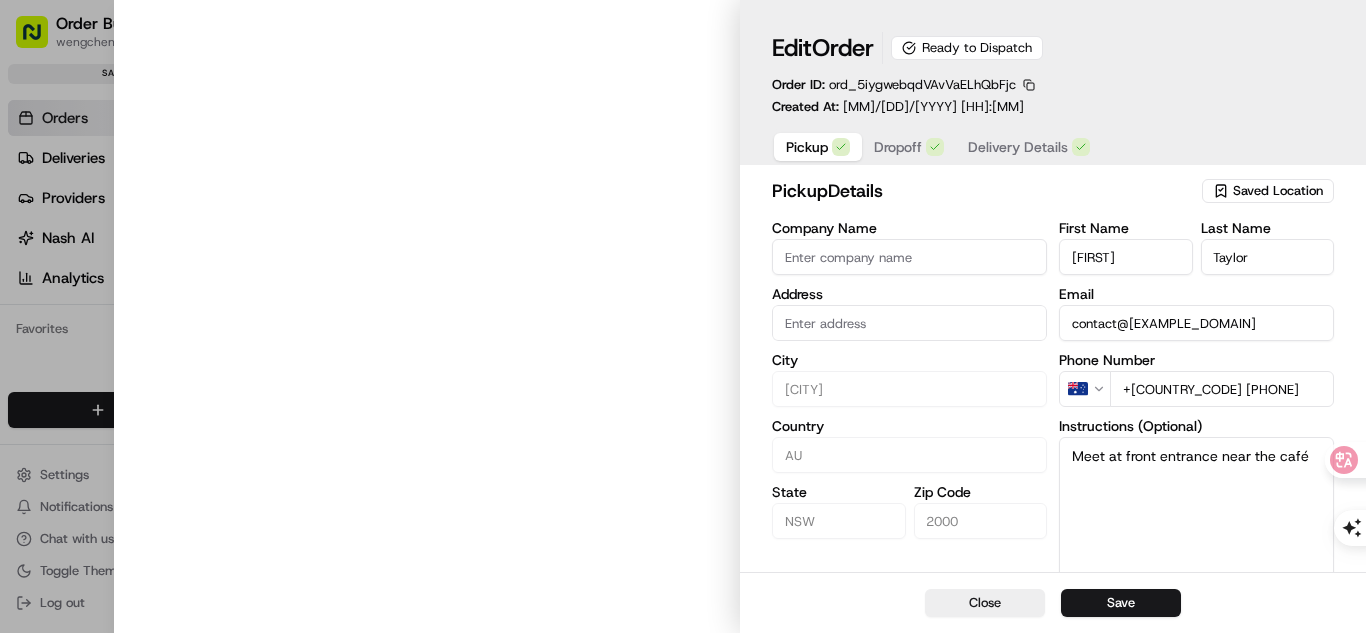 type on "[NUMBER] [STREET], [CITY] [STATE] [COUNTRY]" 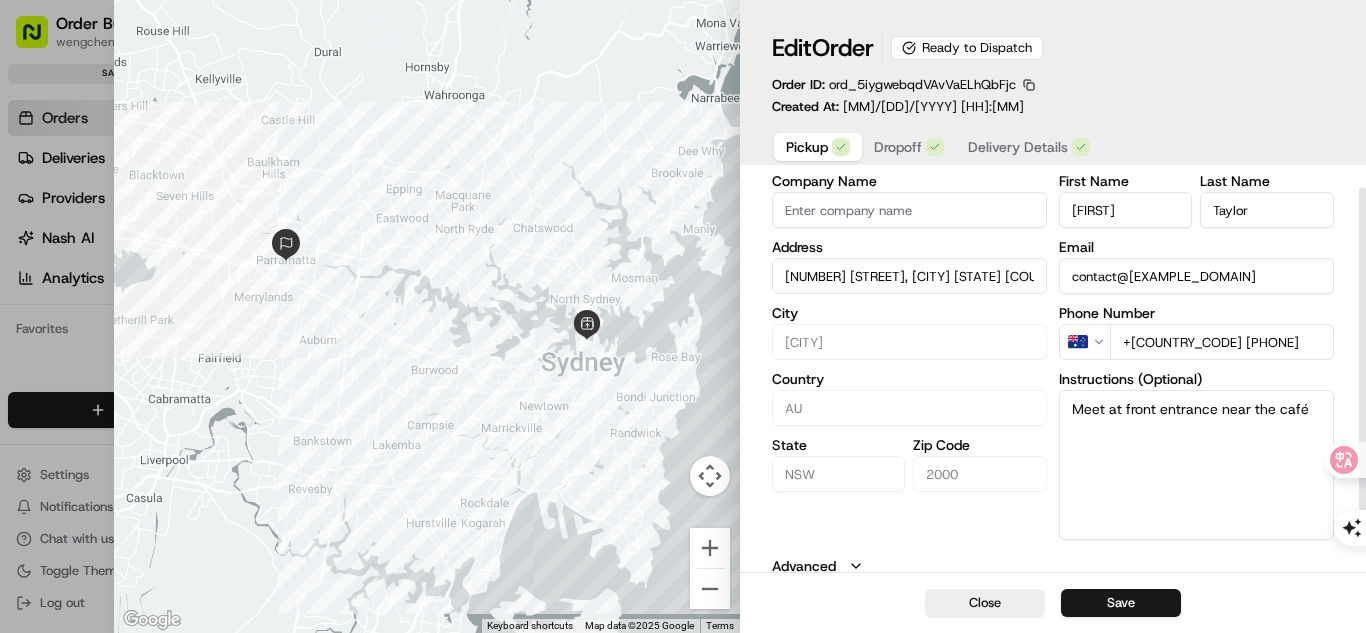 scroll, scrollTop: 55, scrollLeft: 0, axis: vertical 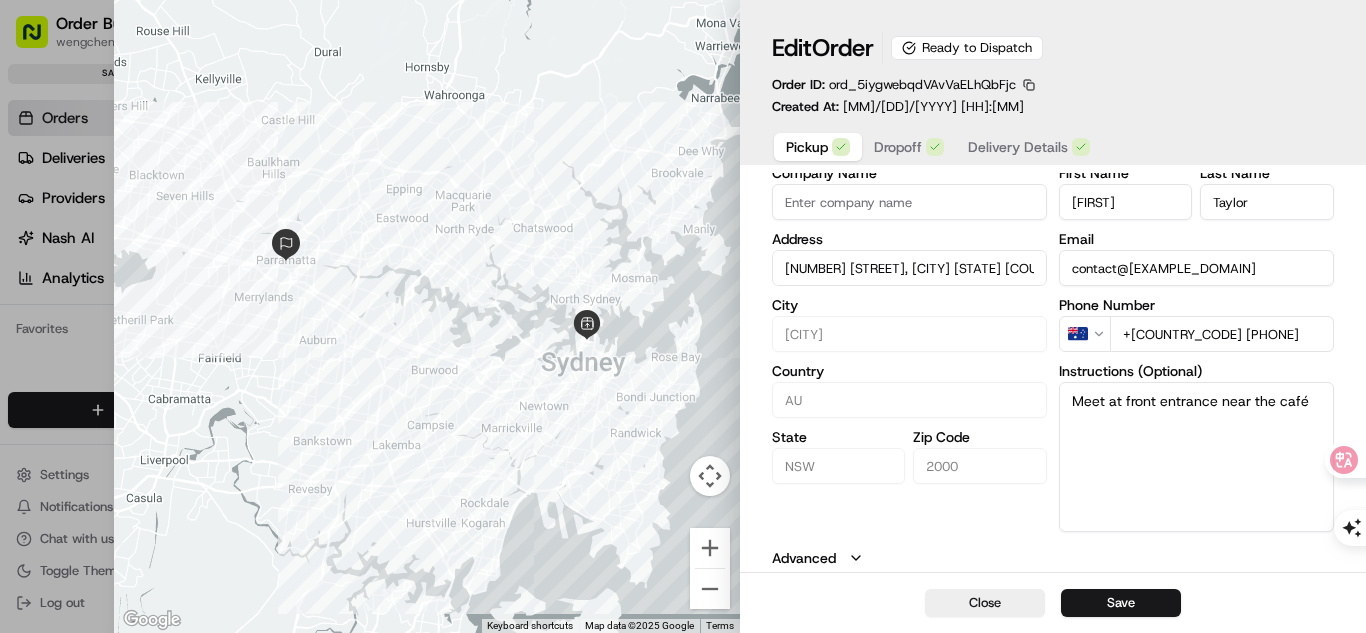 drag, startPoint x: 844, startPoint y: 548, endPoint x: 852, endPoint y: 555, distance: 10.630146 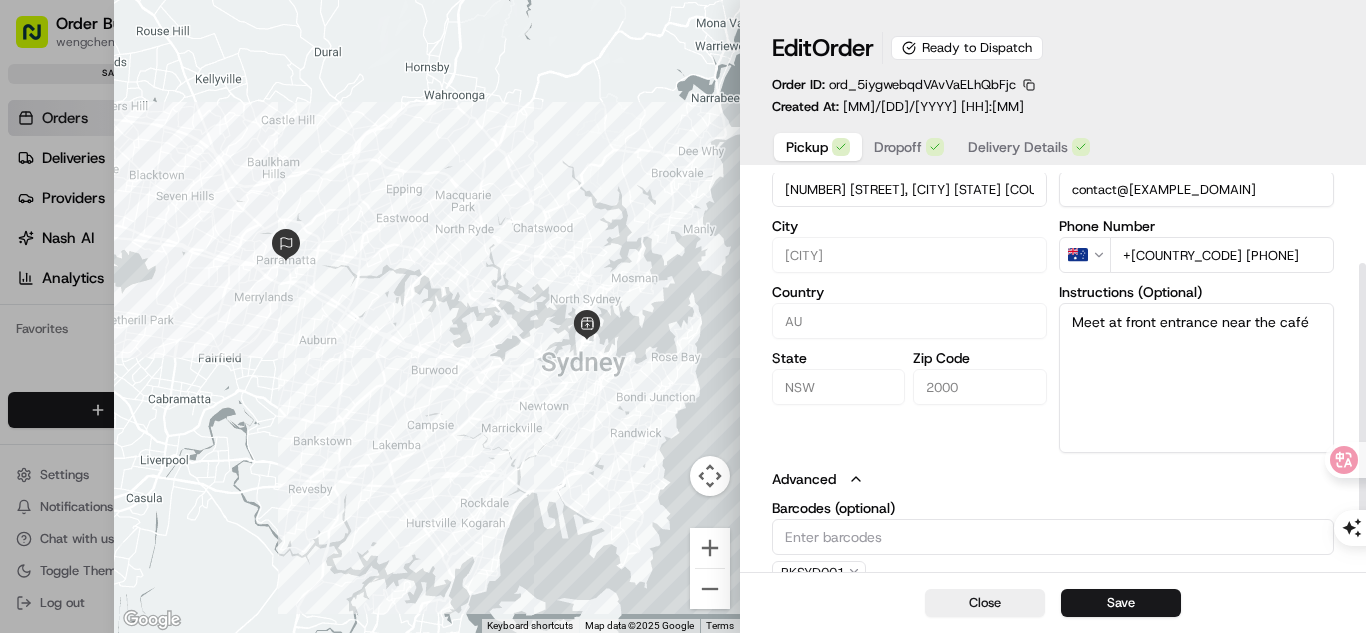 scroll, scrollTop: 195, scrollLeft: 0, axis: vertical 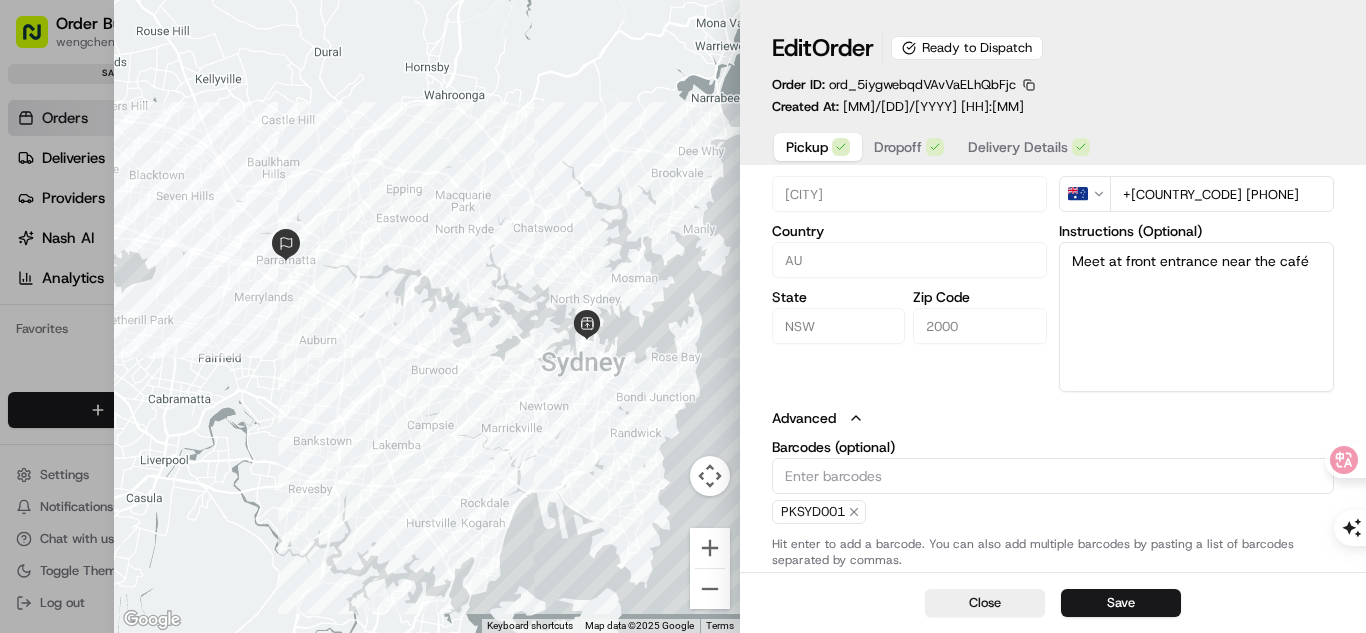 click on "Dropoff" at bounding box center (909, 147) 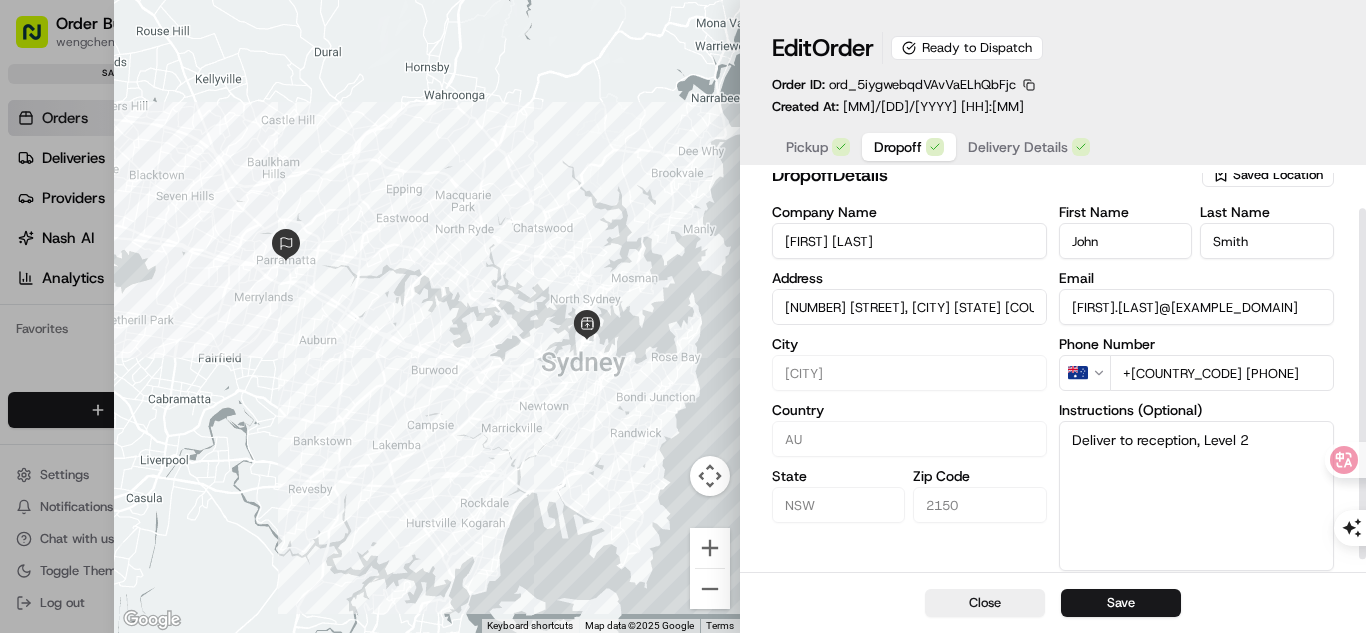 scroll, scrollTop: 0, scrollLeft: 0, axis: both 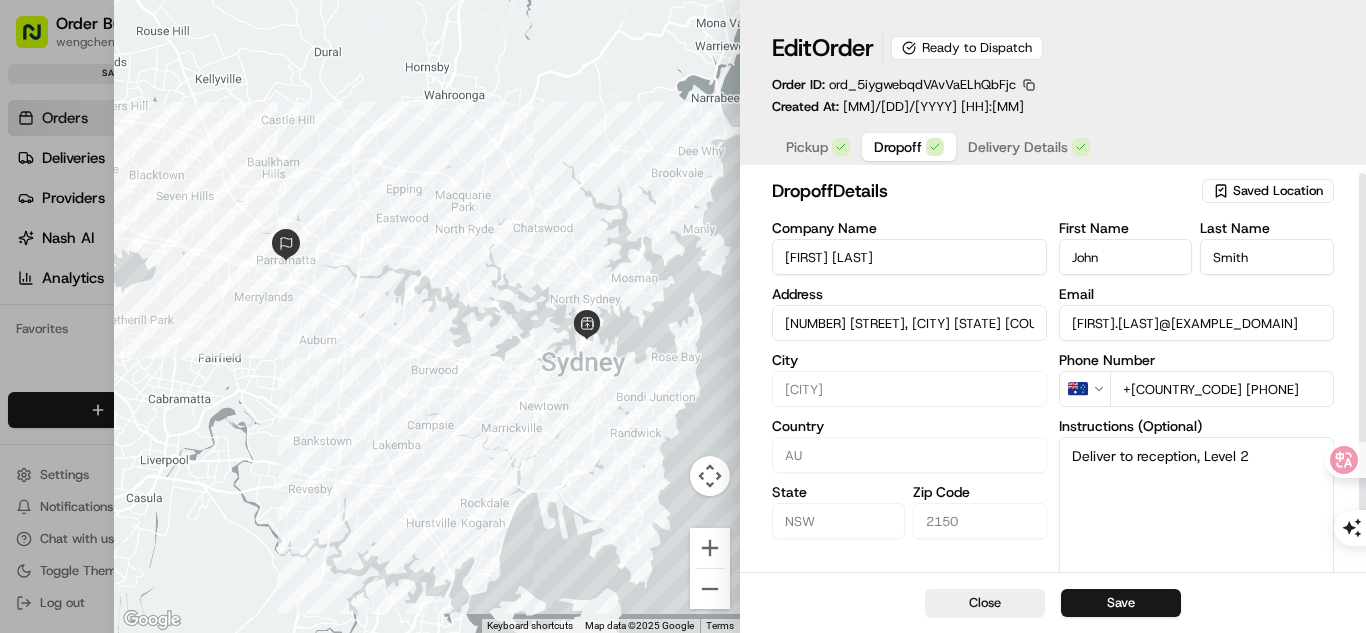 click 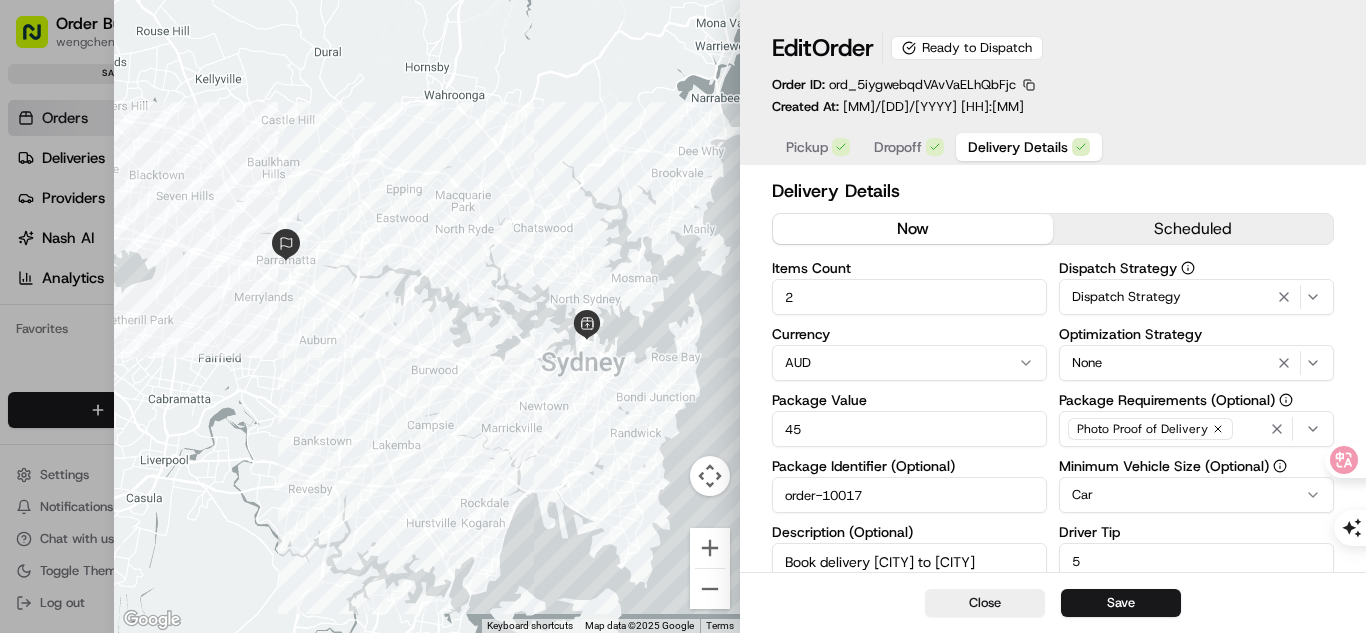 click on "Dispatch Strategy" at bounding box center [1126, 297] 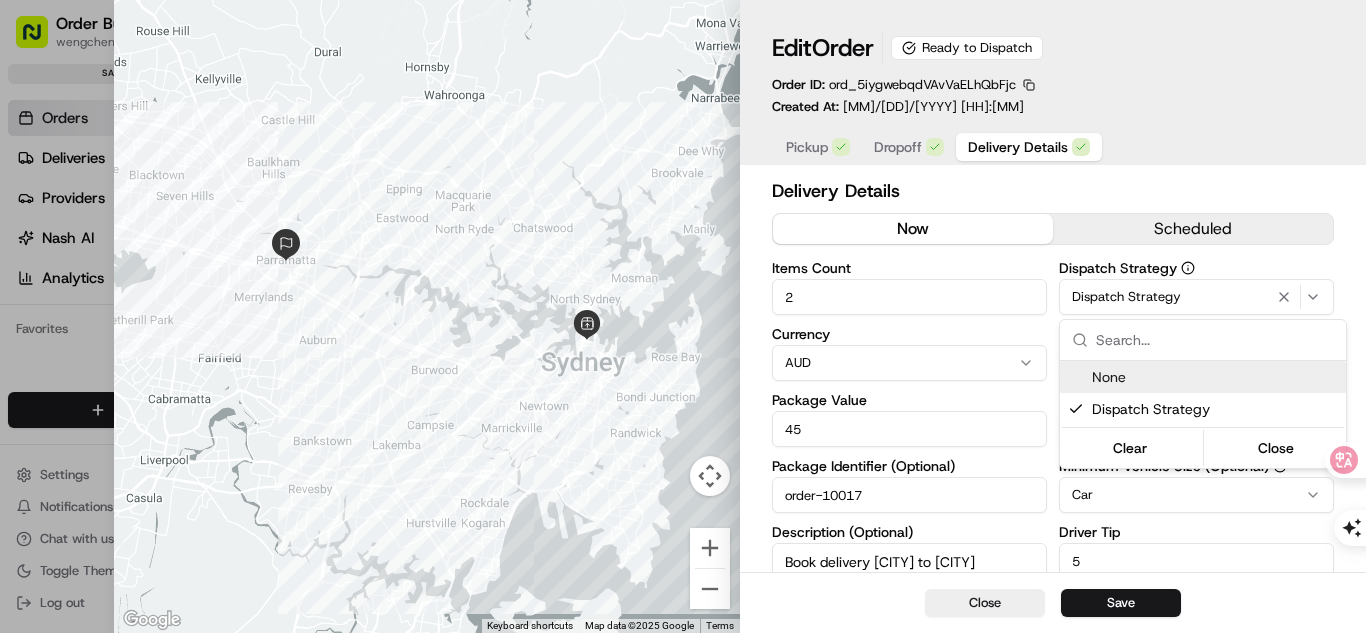 click at bounding box center [683, 316] 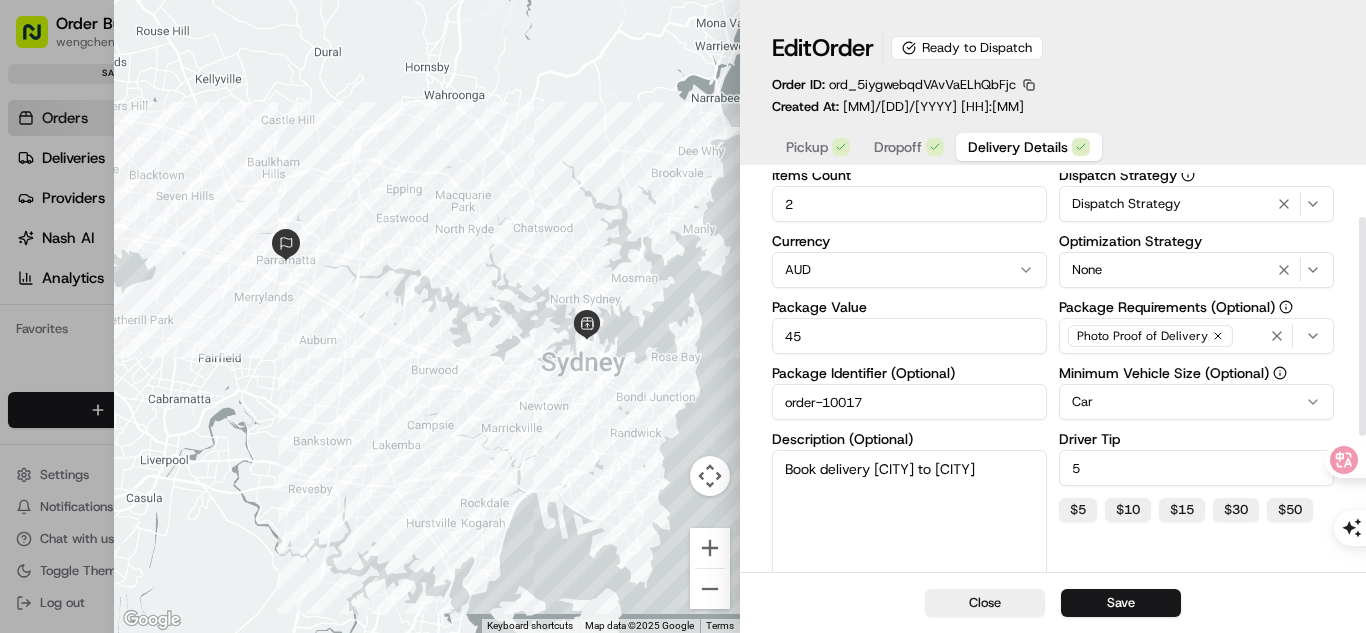 scroll, scrollTop: 28, scrollLeft: 0, axis: vertical 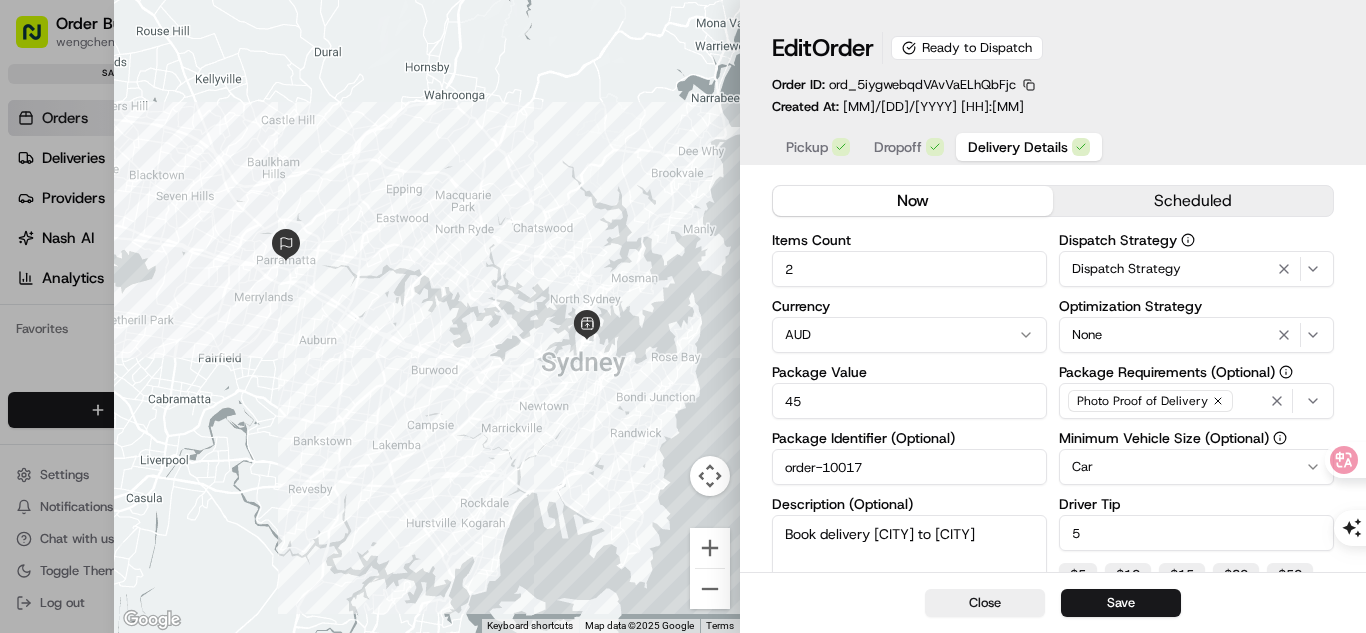 click on "order-10017" at bounding box center [909, 467] 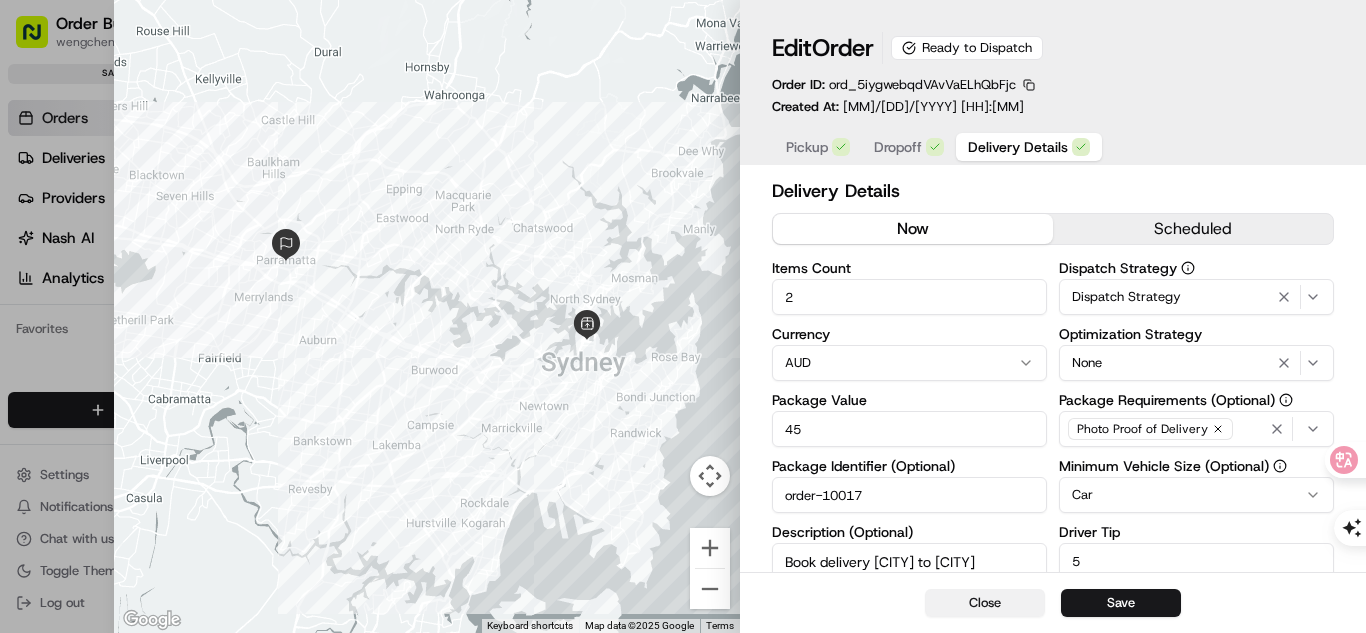 click on "Close" at bounding box center (985, 603) 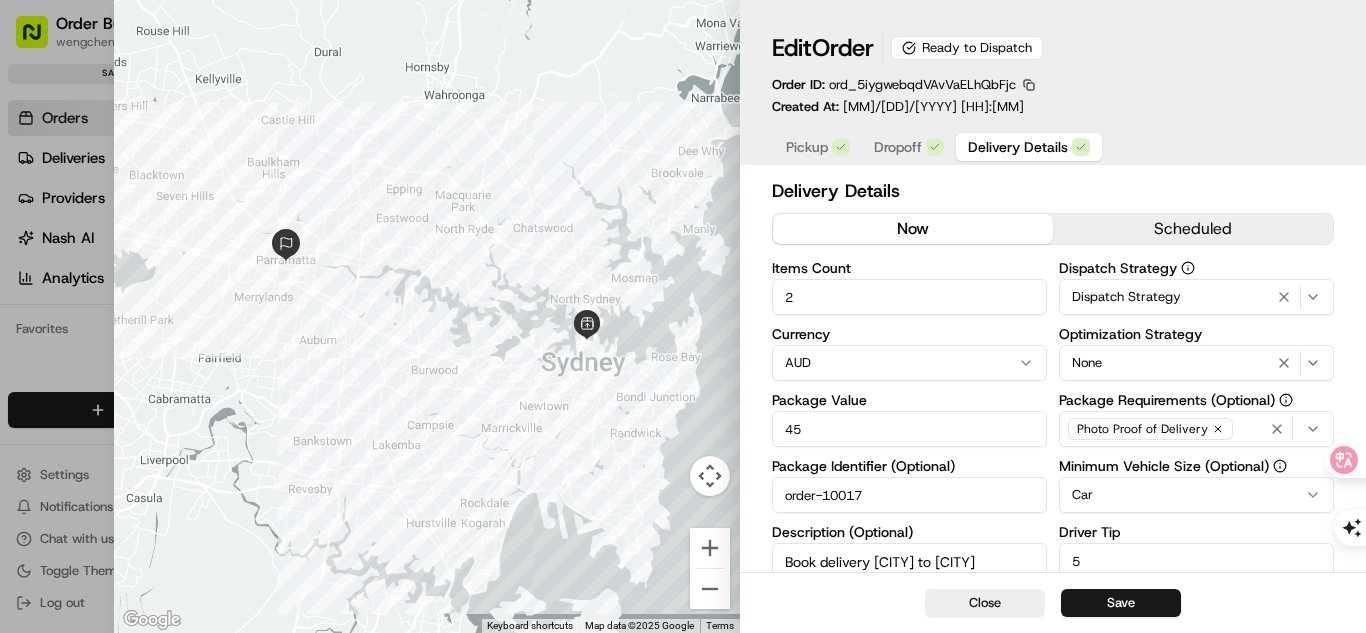 type on "1" 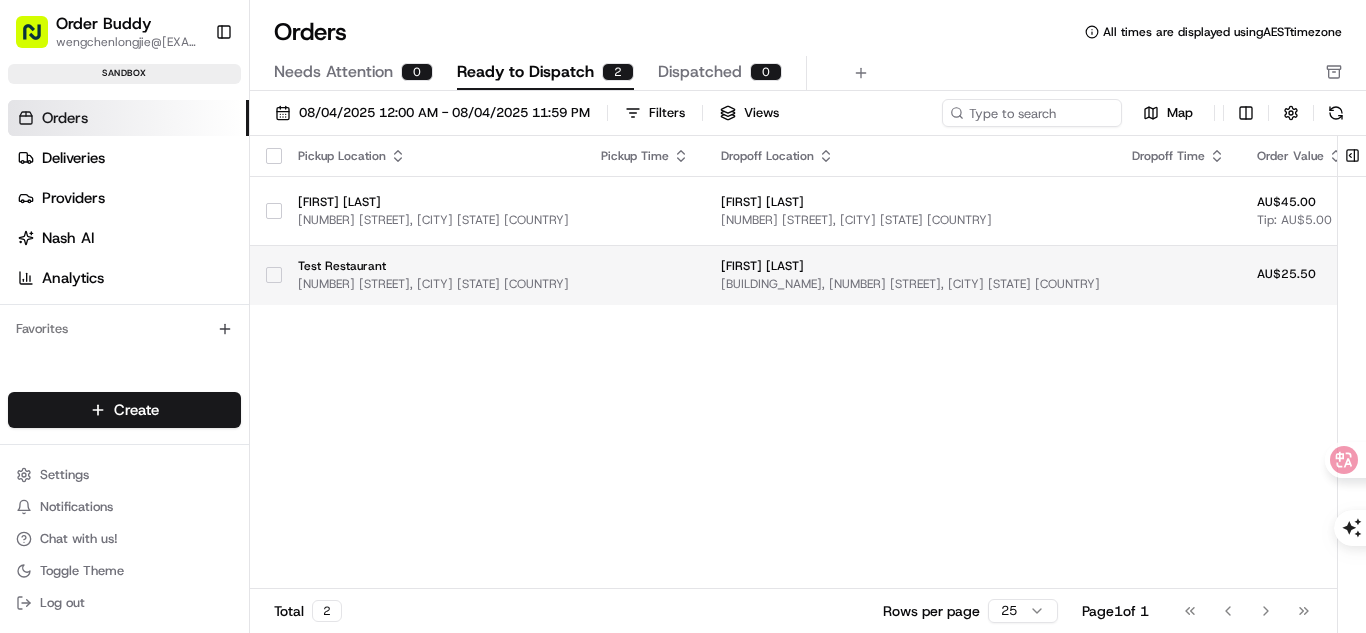 click on "Test Restaurant" at bounding box center [433, 266] 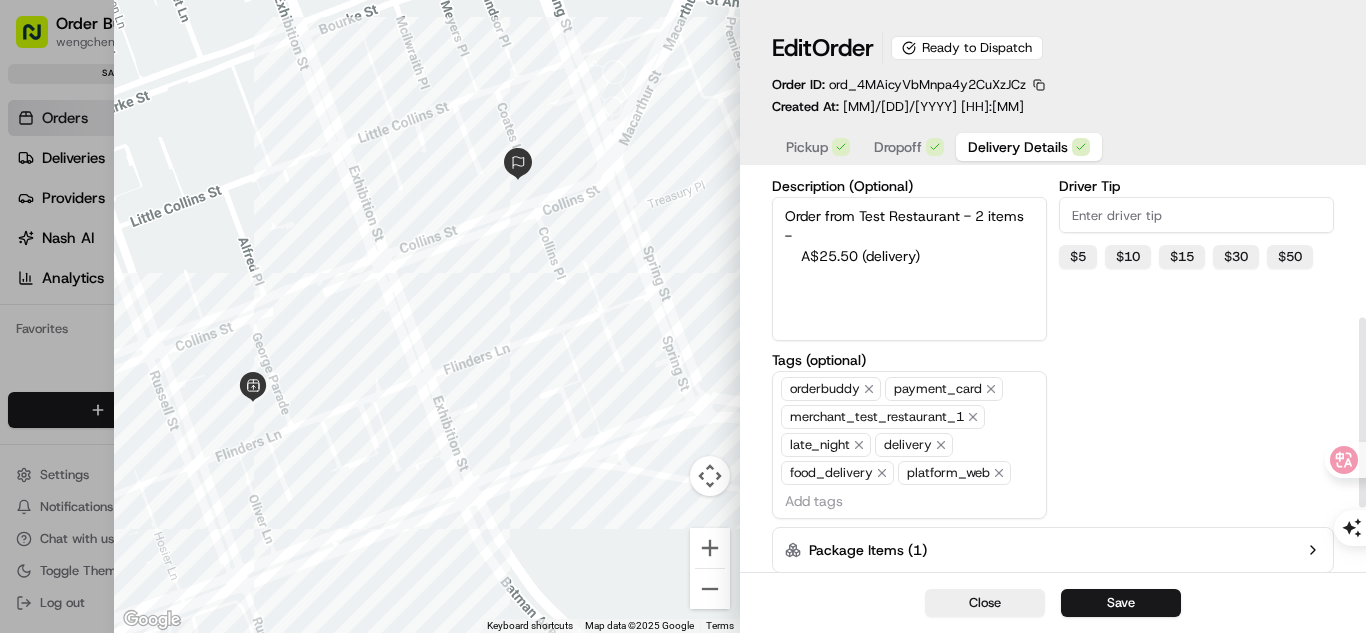 scroll, scrollTop: 300, scrollLeft: 0, axis: vertical 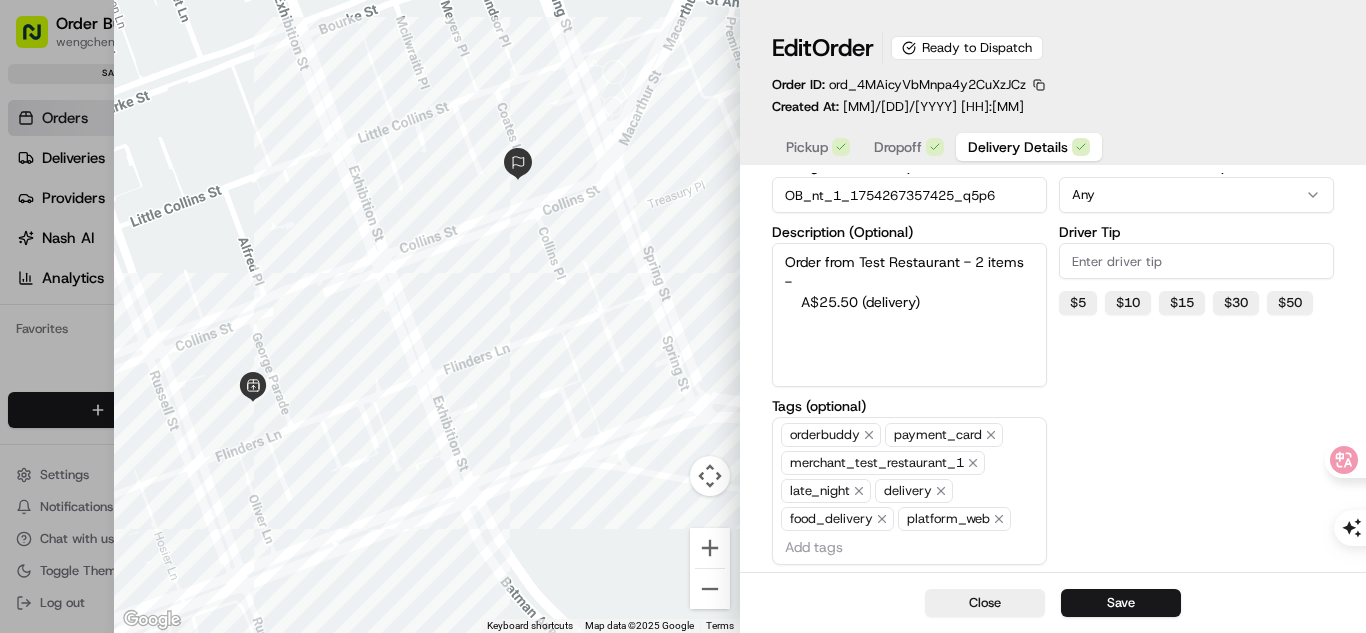 click on "Close" at bounding box center [985, 603] 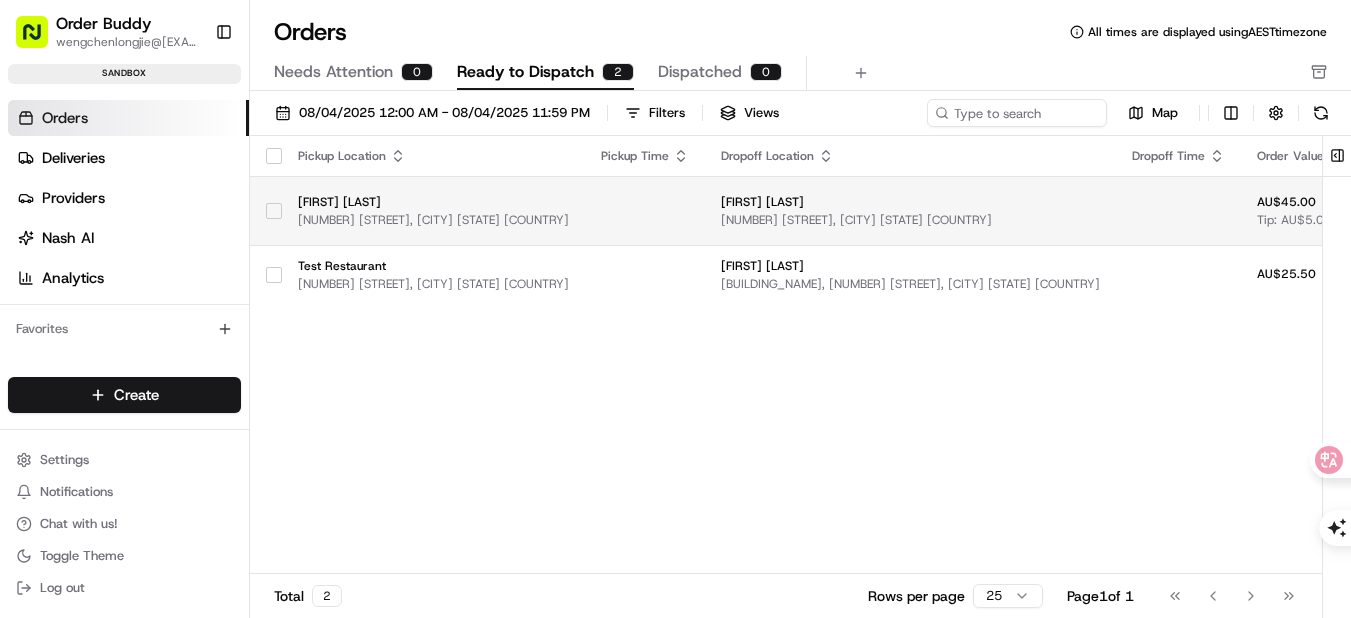 click on "[FIRST] [LAST]" at bounding box center [910, 202] 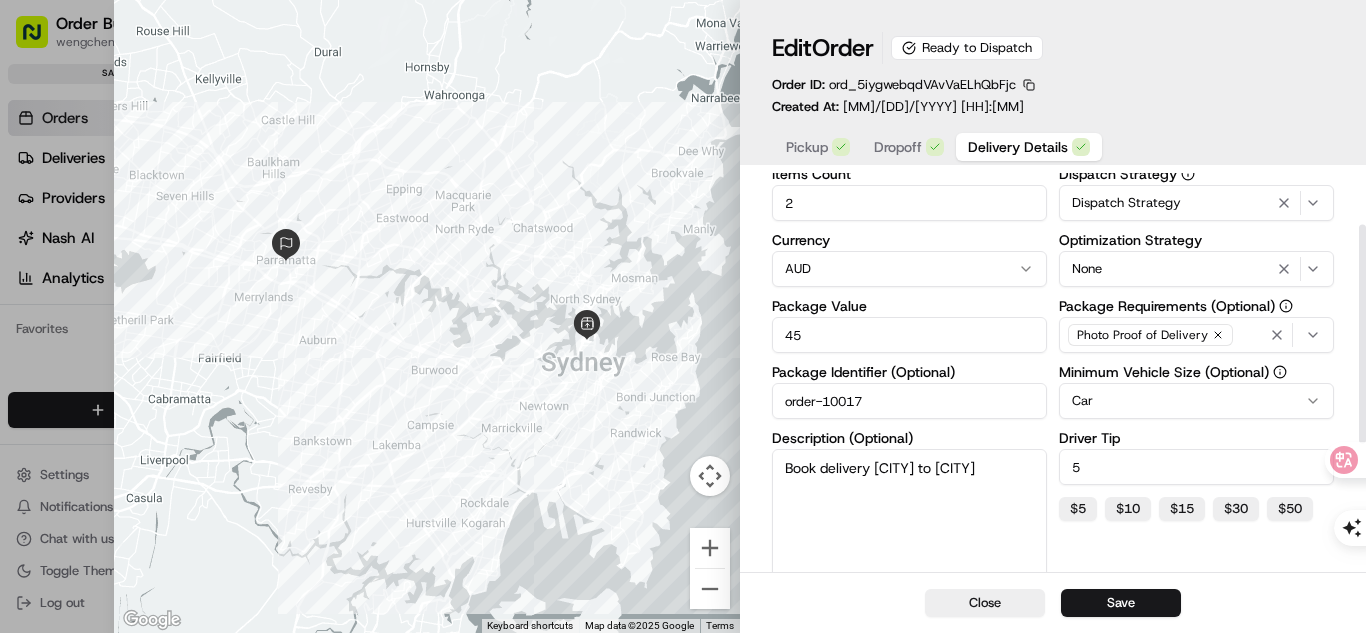 scroll, scrollTop: 200, scrollLeft: 0, axis: vertical 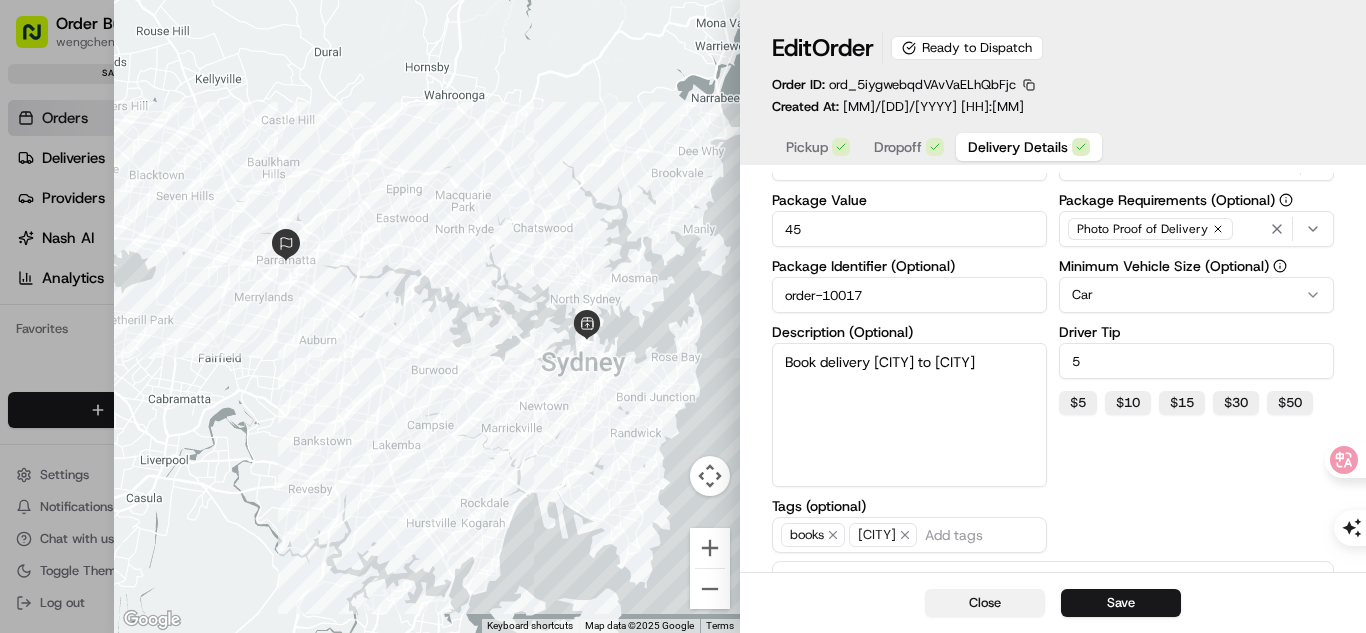 click on "Close" at bounding box center (985, 603) 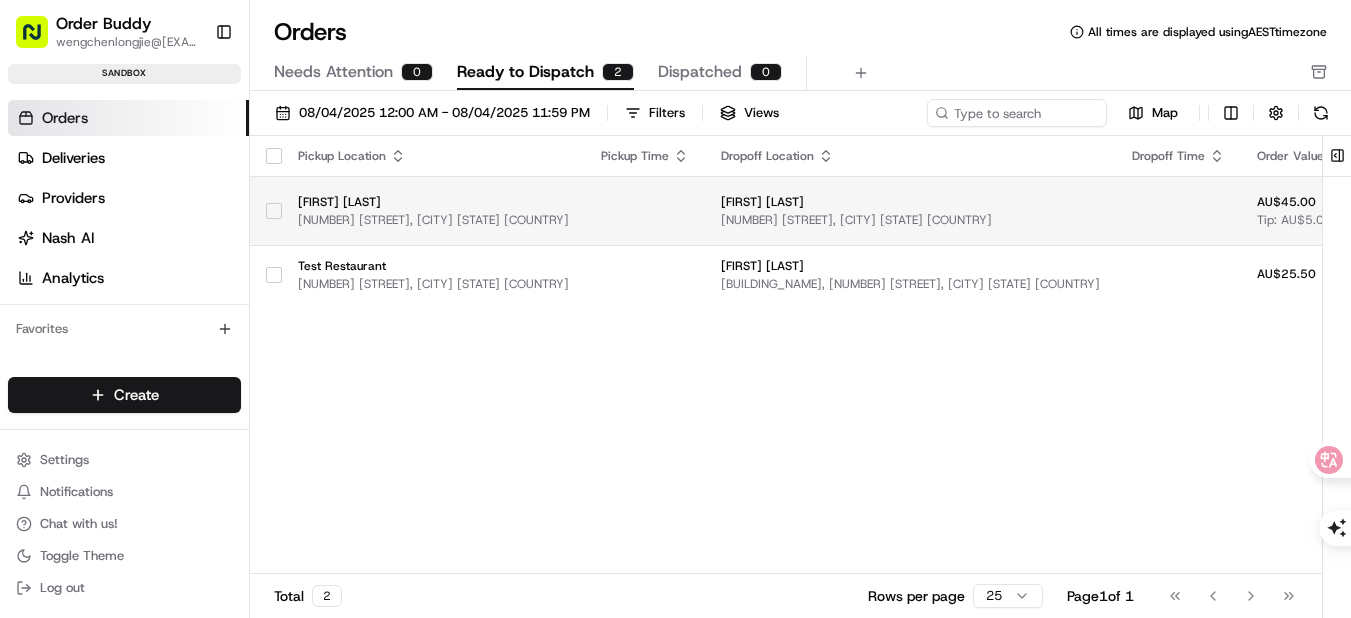 click at bounding box center [645, 210] 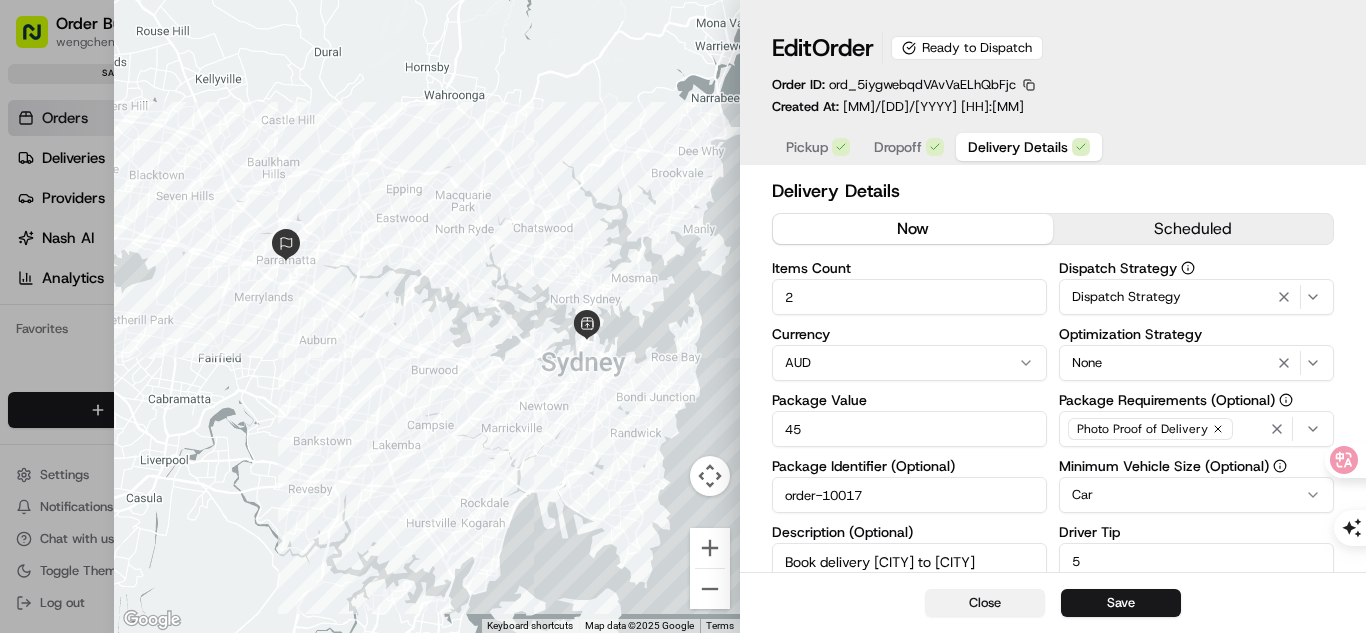 click on "Close" at bounding box center [985, 603] 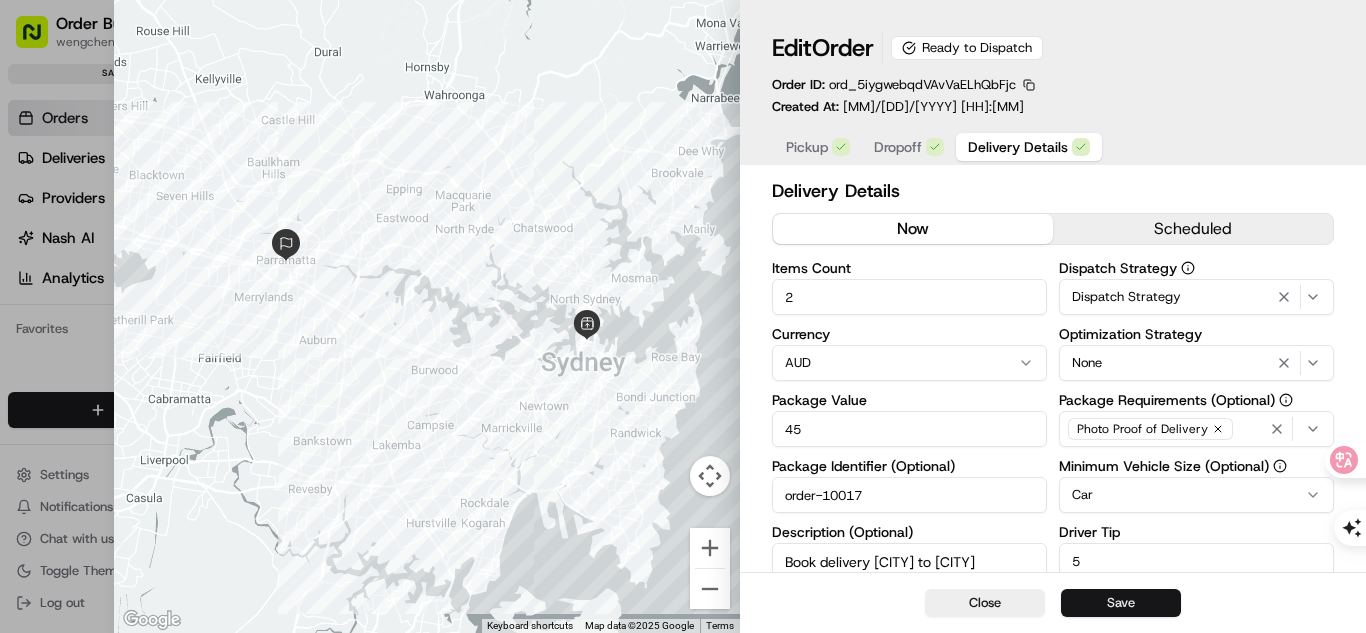 type on "1" 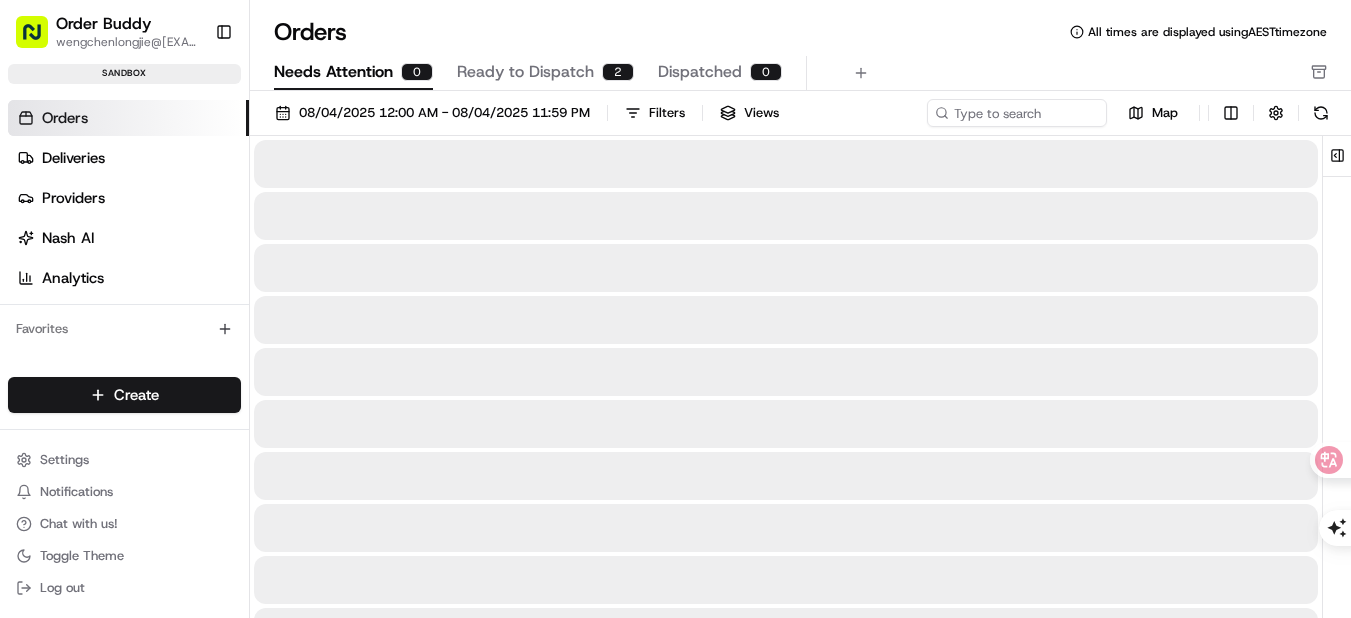 click on "Needs Attention" at bounding box center (333, 72) 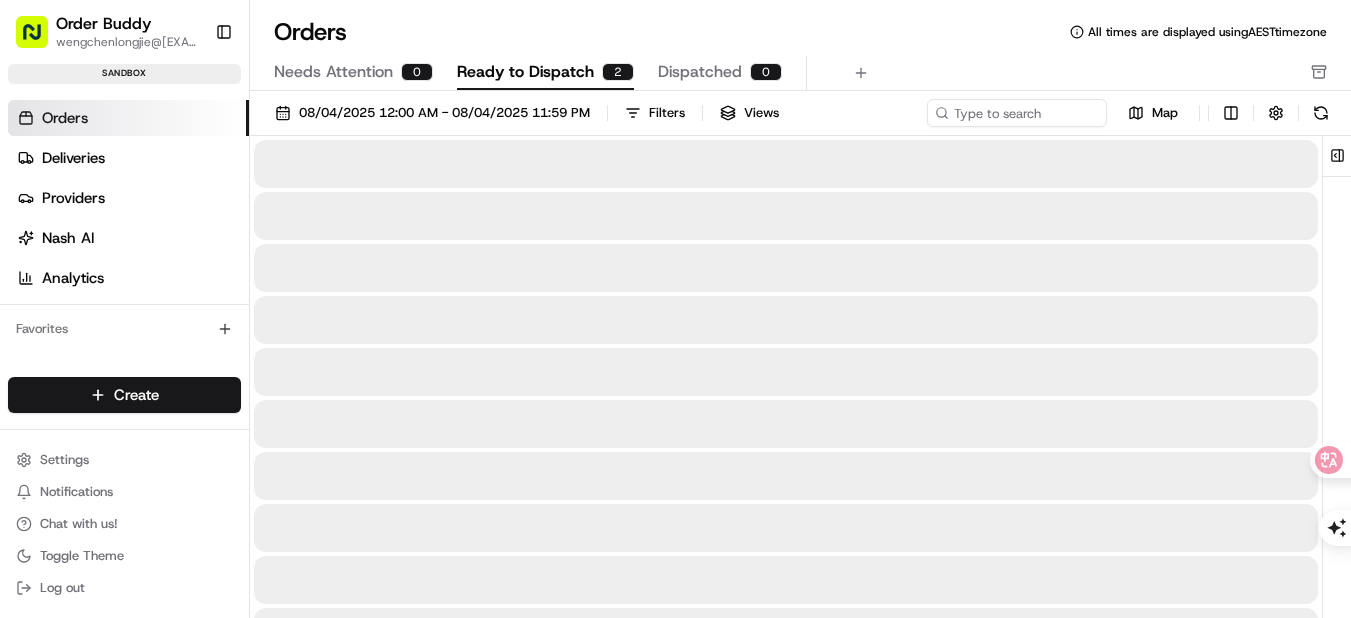 click on "Ready to Dispatch" at bounding box center [525, 72] 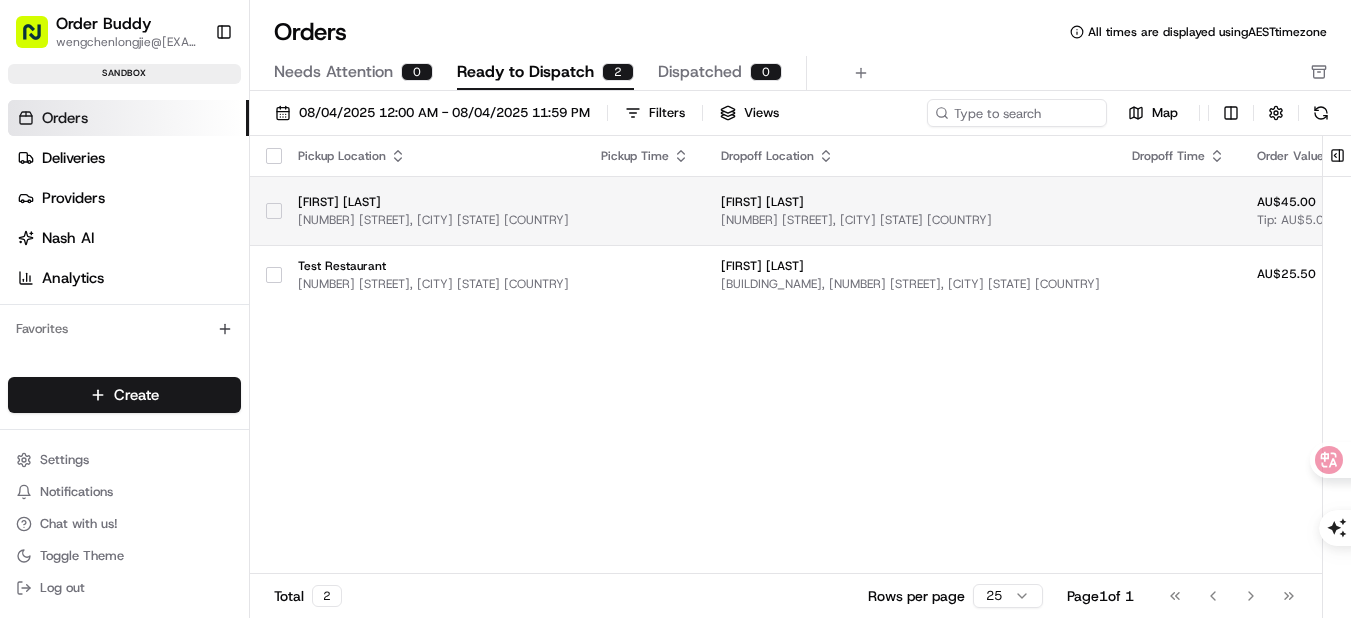 click on "[FIRST] [LAST] [NUMBER] [STREET], [CITY] [STATE] [COUNTRY]" at bounding box center (433, 210) 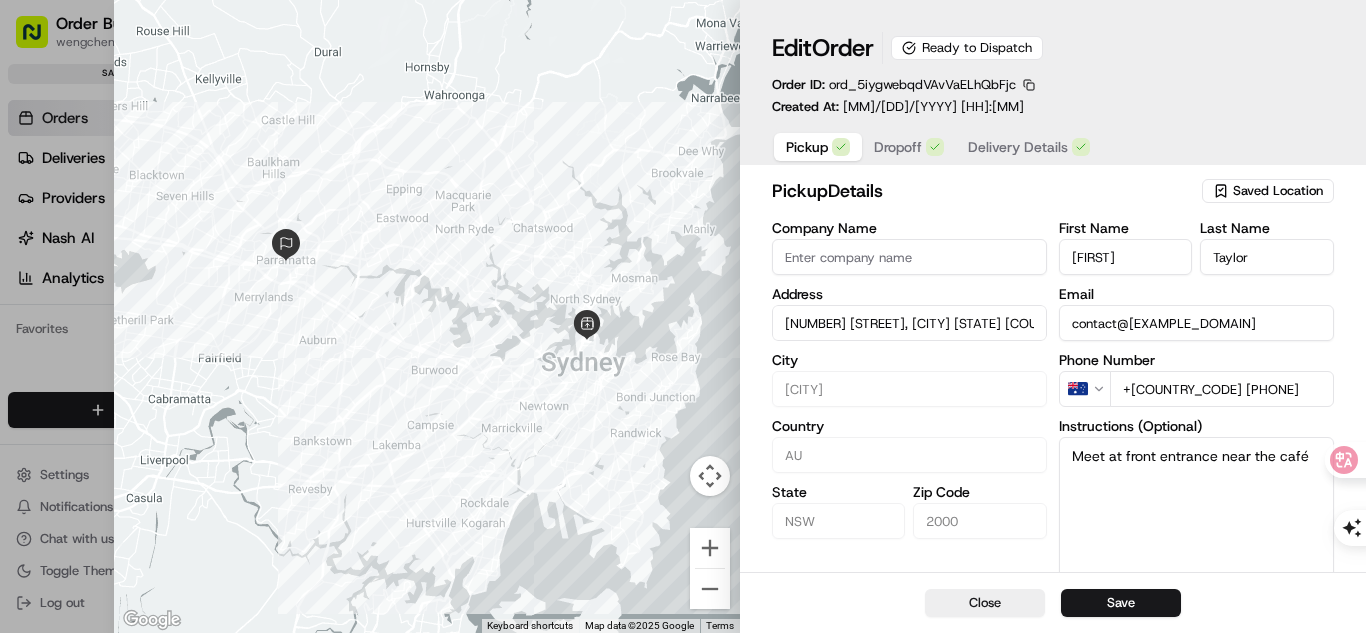 click on "Pickup" at bounding box center [807, 147] 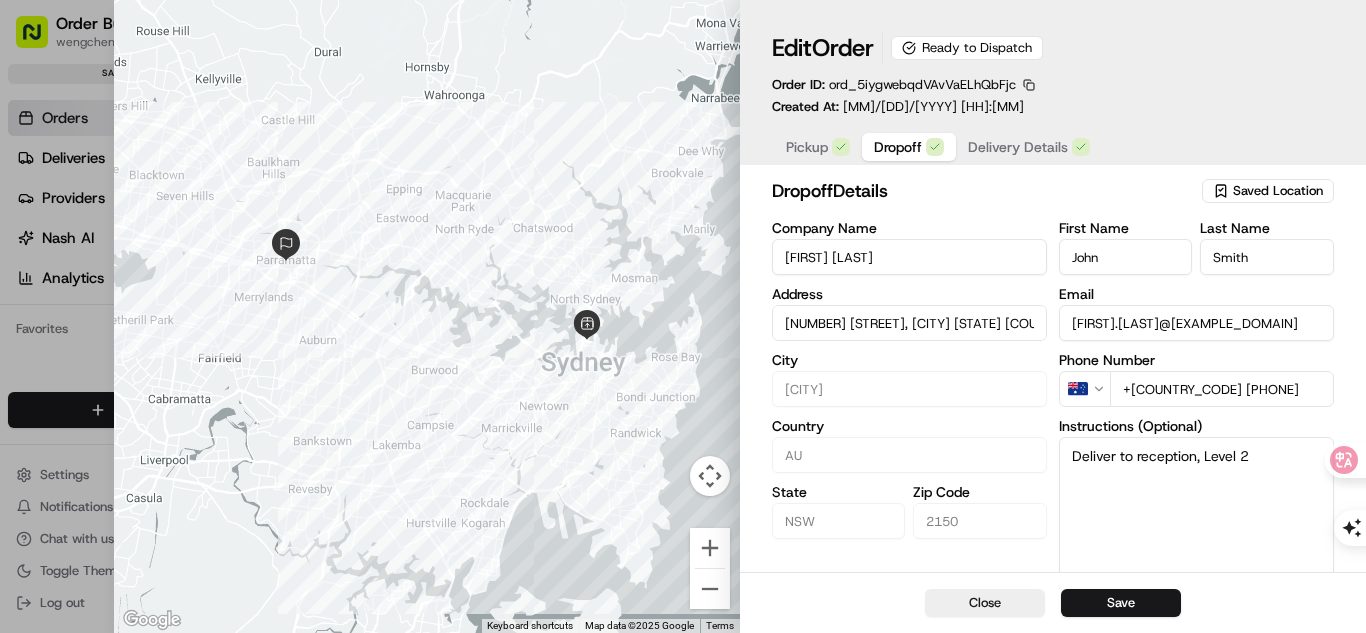 click on "Dropoff" at bounding box center [898, 147] 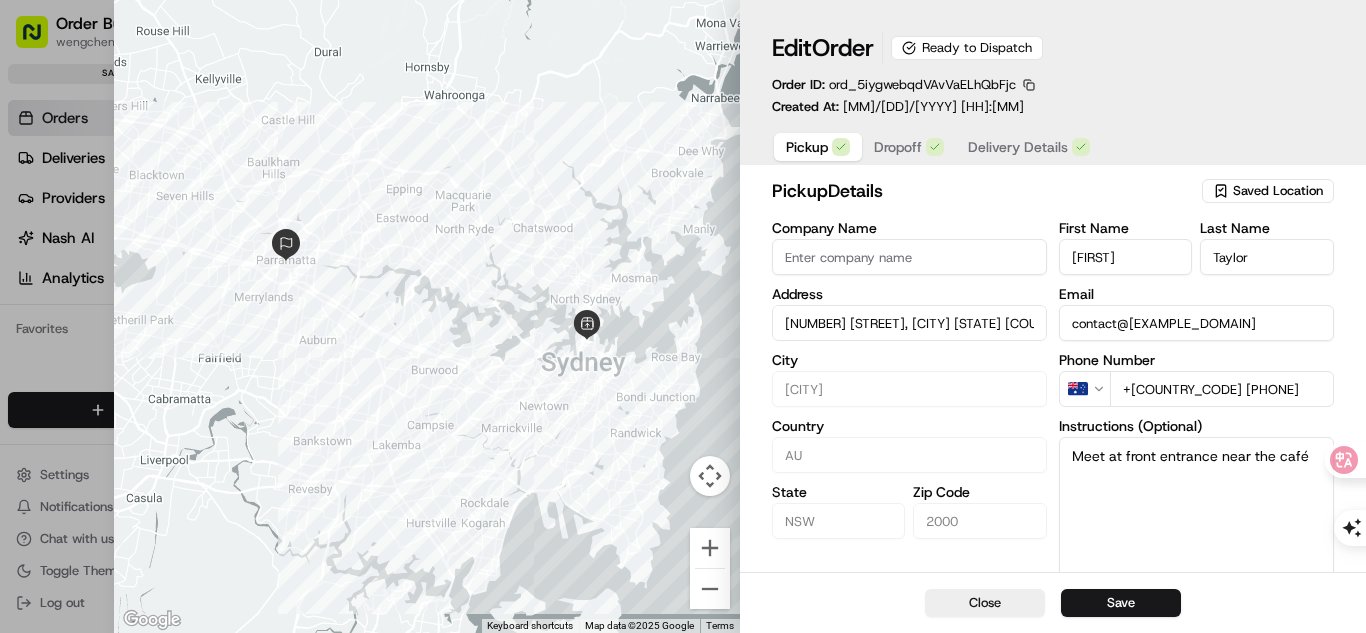 click on "Pickup" at bounding box center (807, 147) 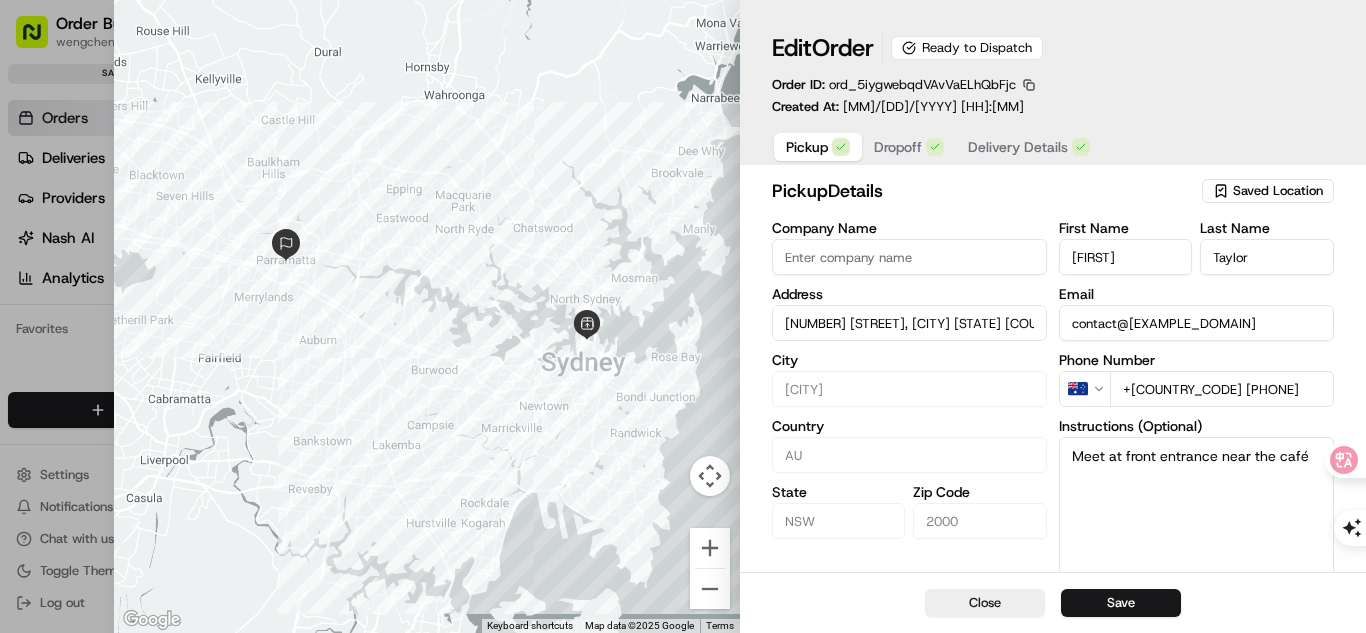 click on "Delivery Details" at bounding box center [1018, 147] 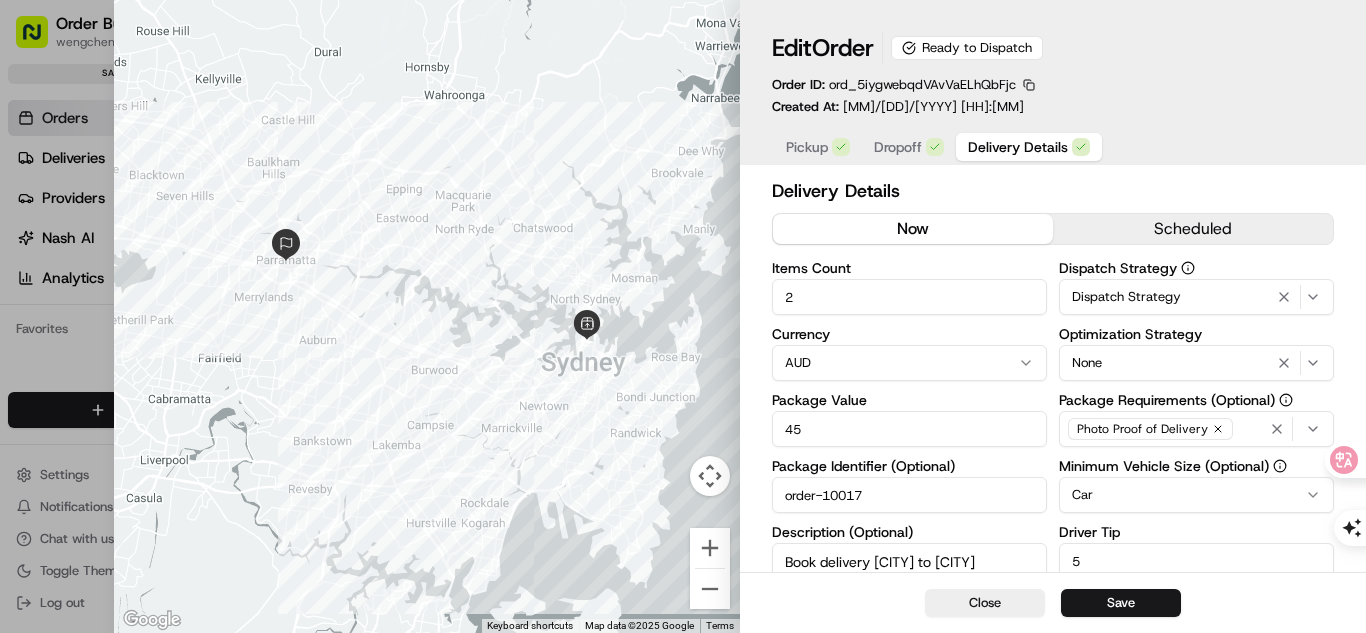 click on "Delivery Details" at bounding box center (1018, 147) 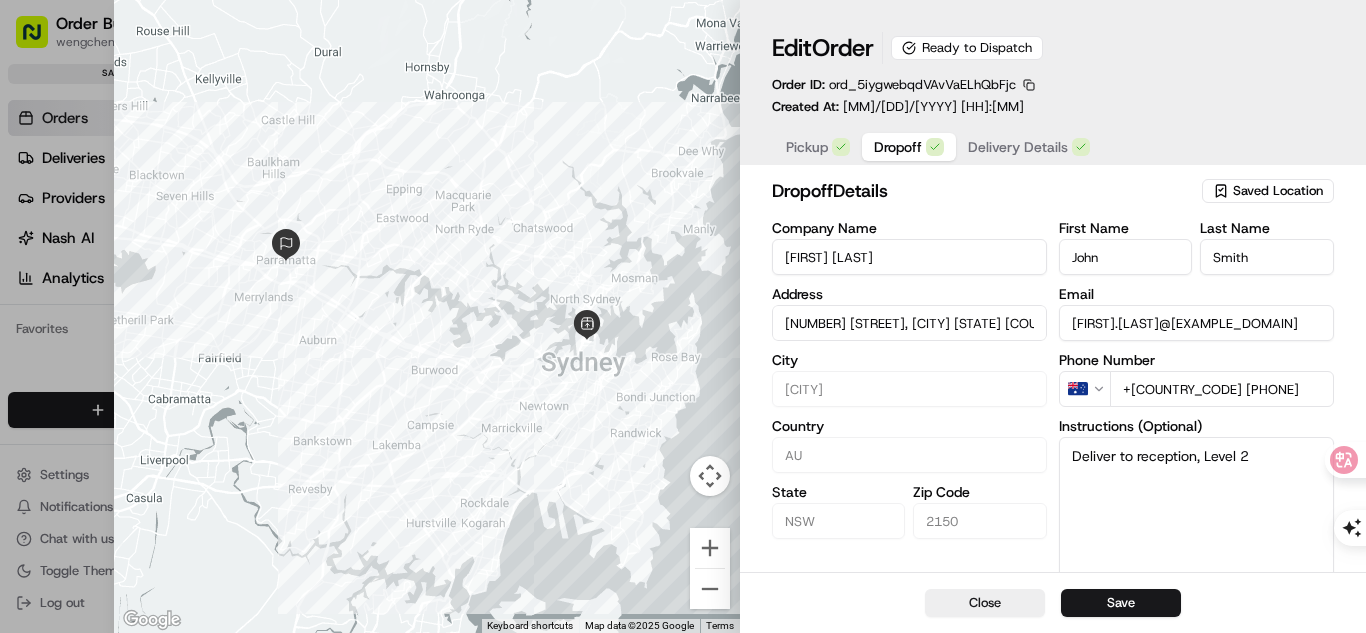 click on "Delivery Details" at bounding box center (1018, 147) 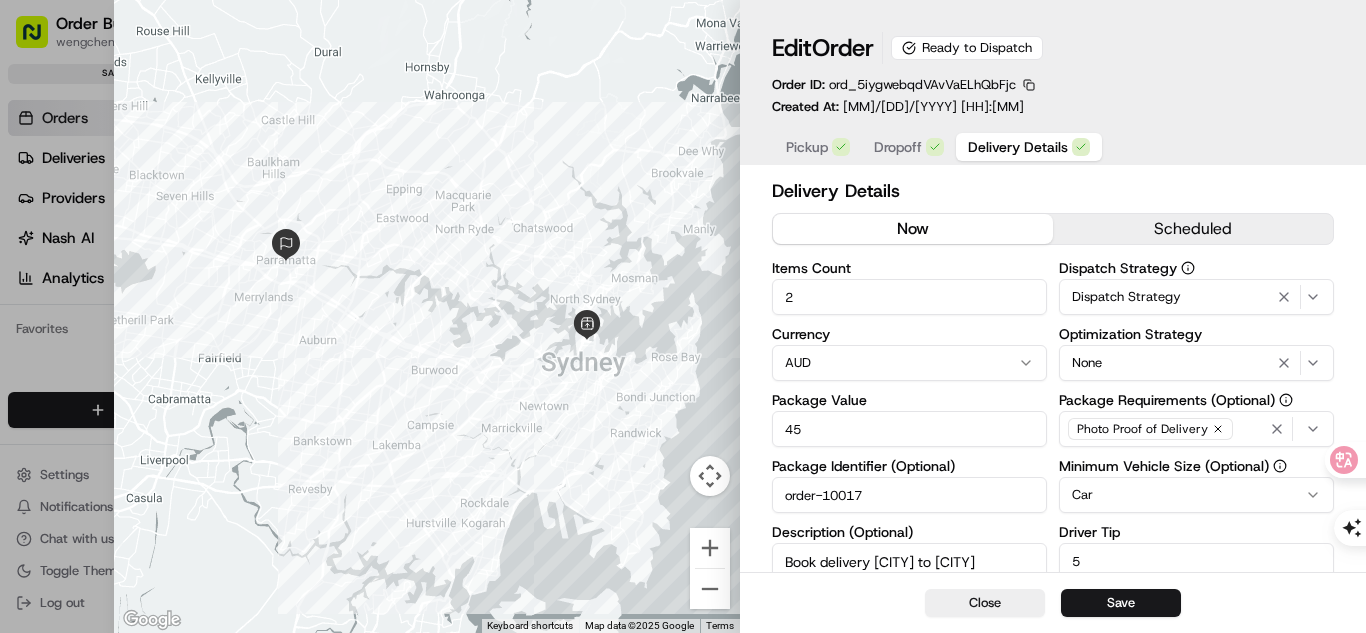 click on "Pickup" at bounding box center (807, 147) 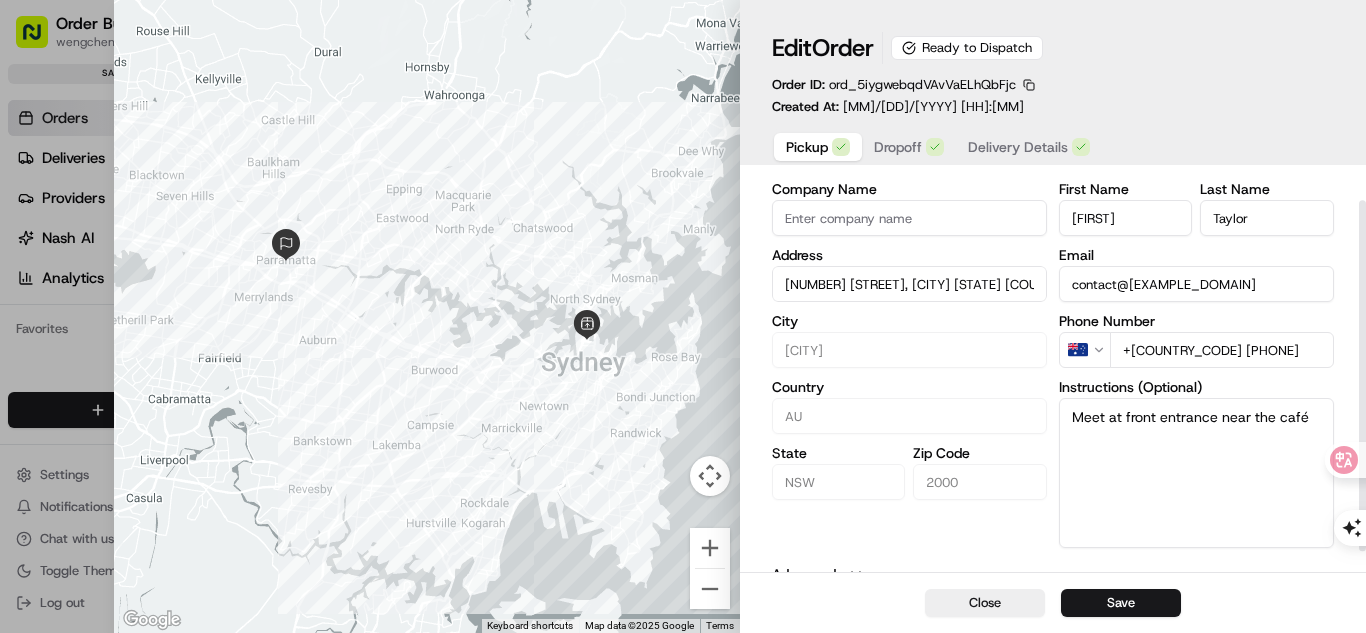 scroll, scrollTop: 55, scrollLeft: 0, axis: vertical 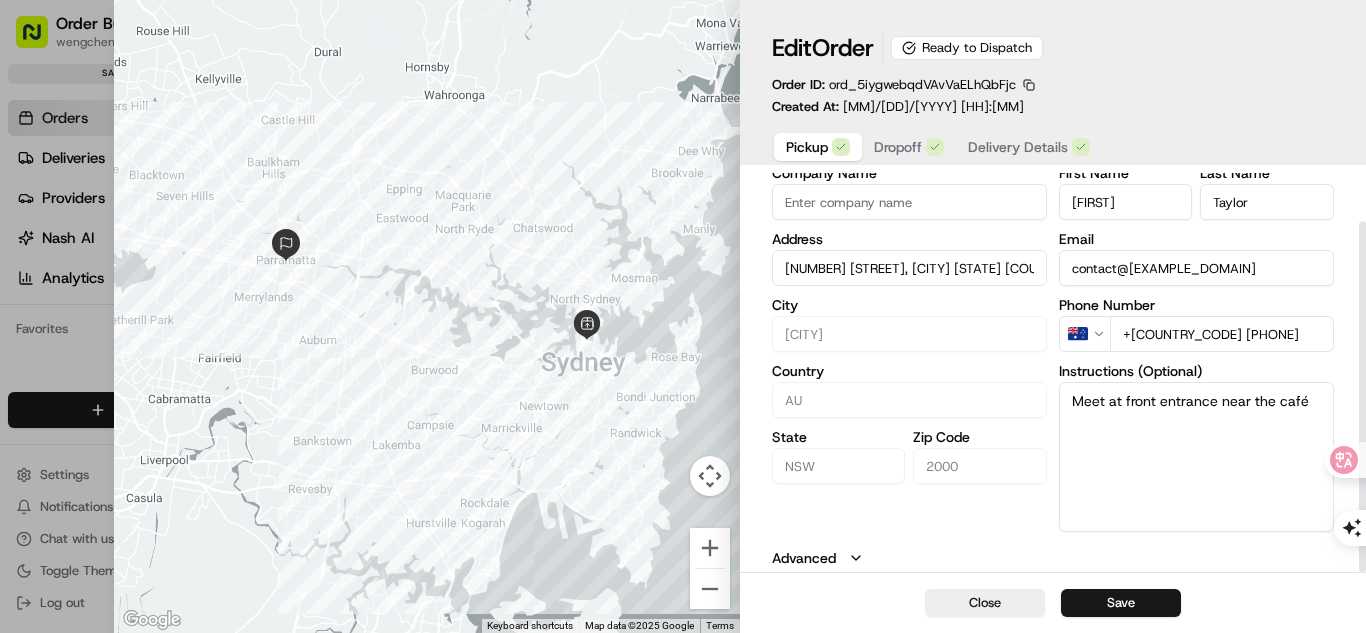 drag, startPoint x: 989, startPoint y: 612, endPoint x: 963, endPoint y: 598, distance: 29.529646 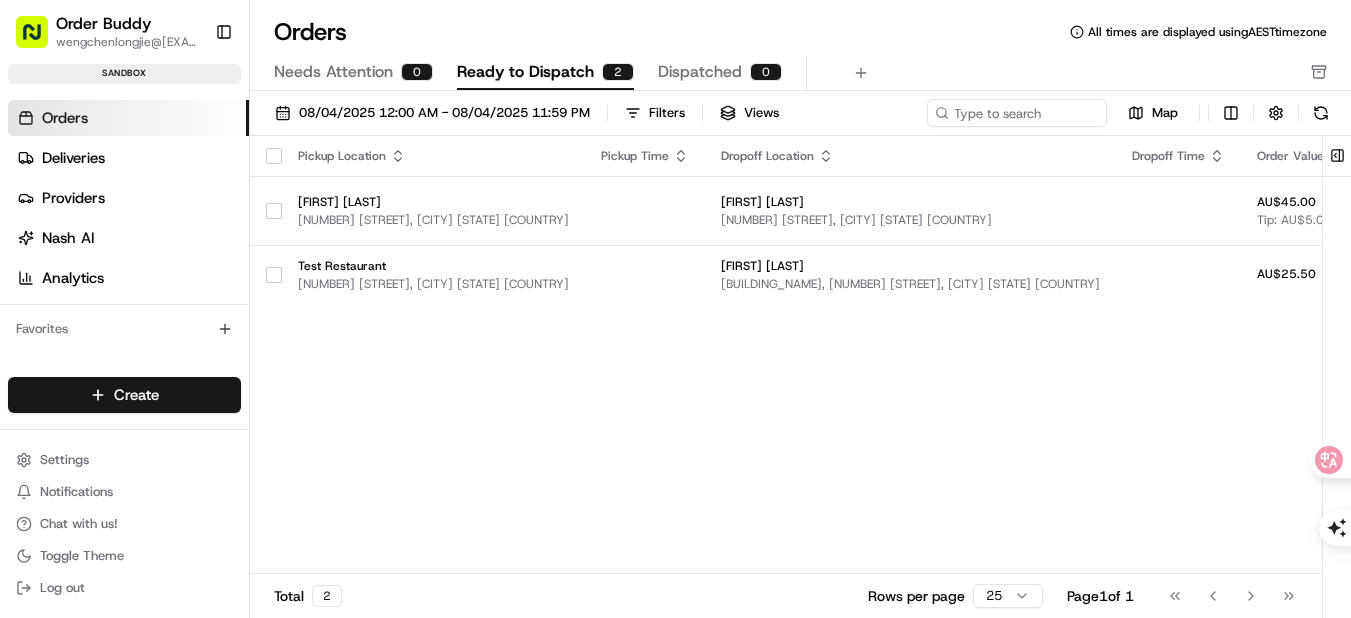 click on "Needs Attention" at bounding box center [333, 72] 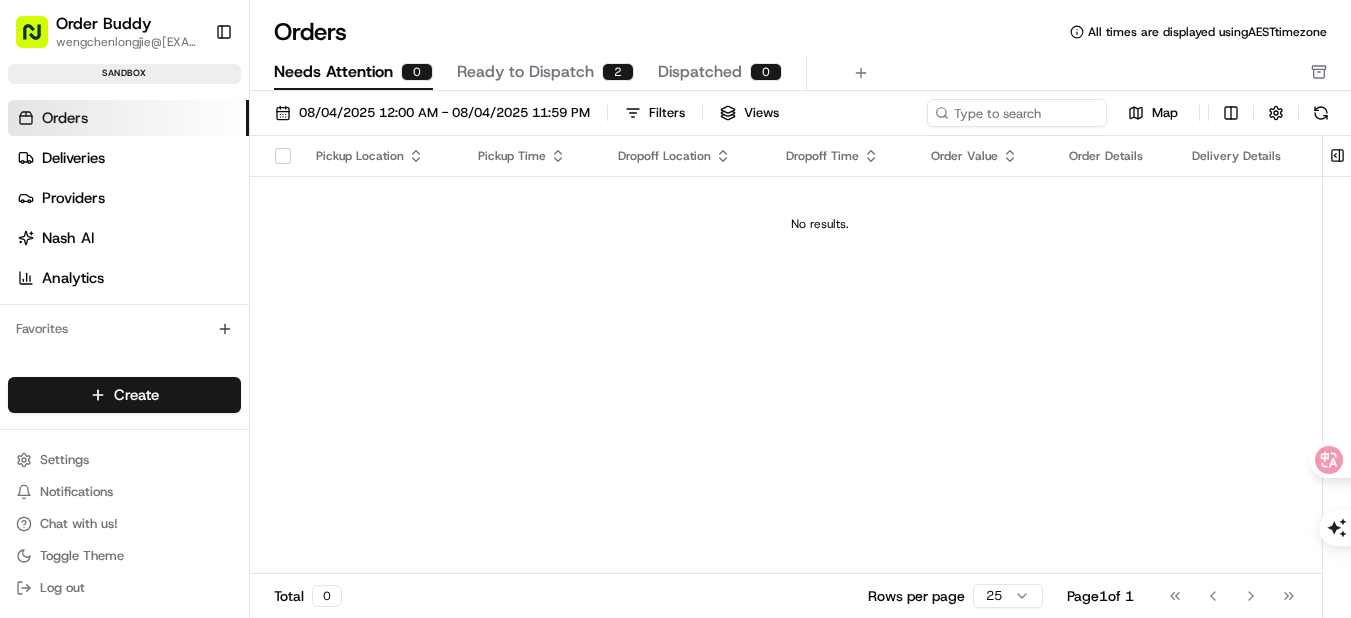 click on "Ready to Dispatch" at bounding box center [525, 72] 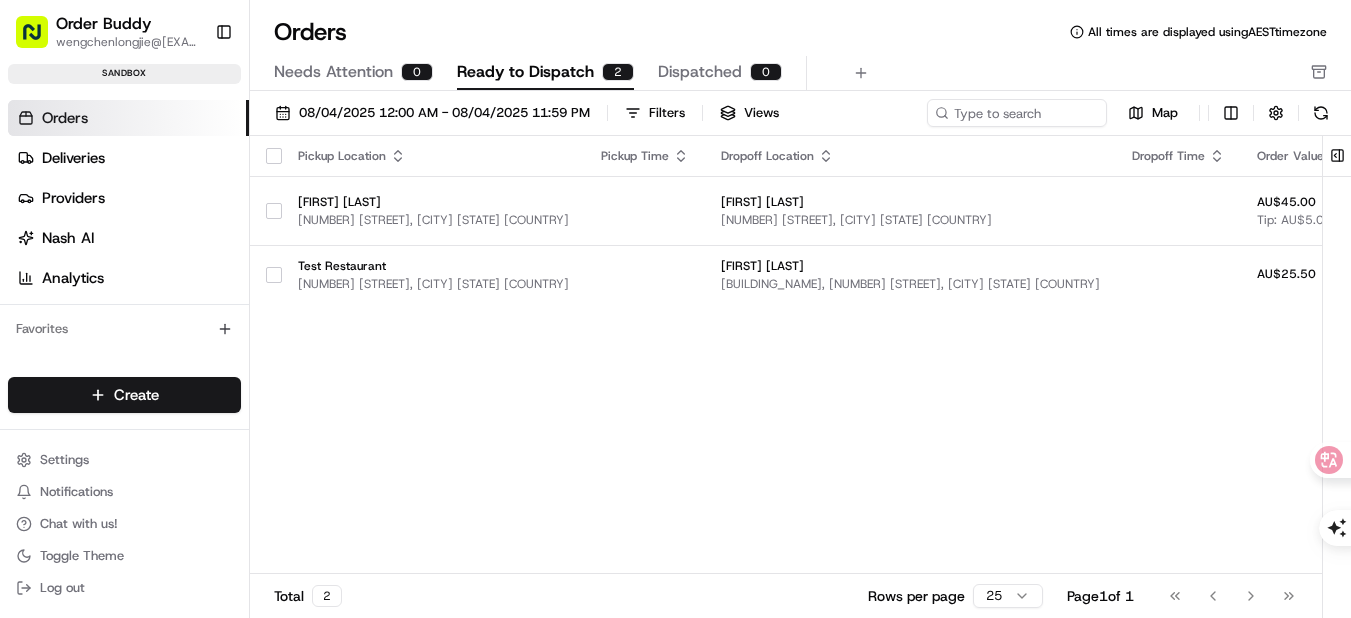 click on "Orders All times are displayed using  AEST  timezone Needs Attention 0 Ready to Dispatch 2 Dispatched 0" at bounding box center [800, 53] 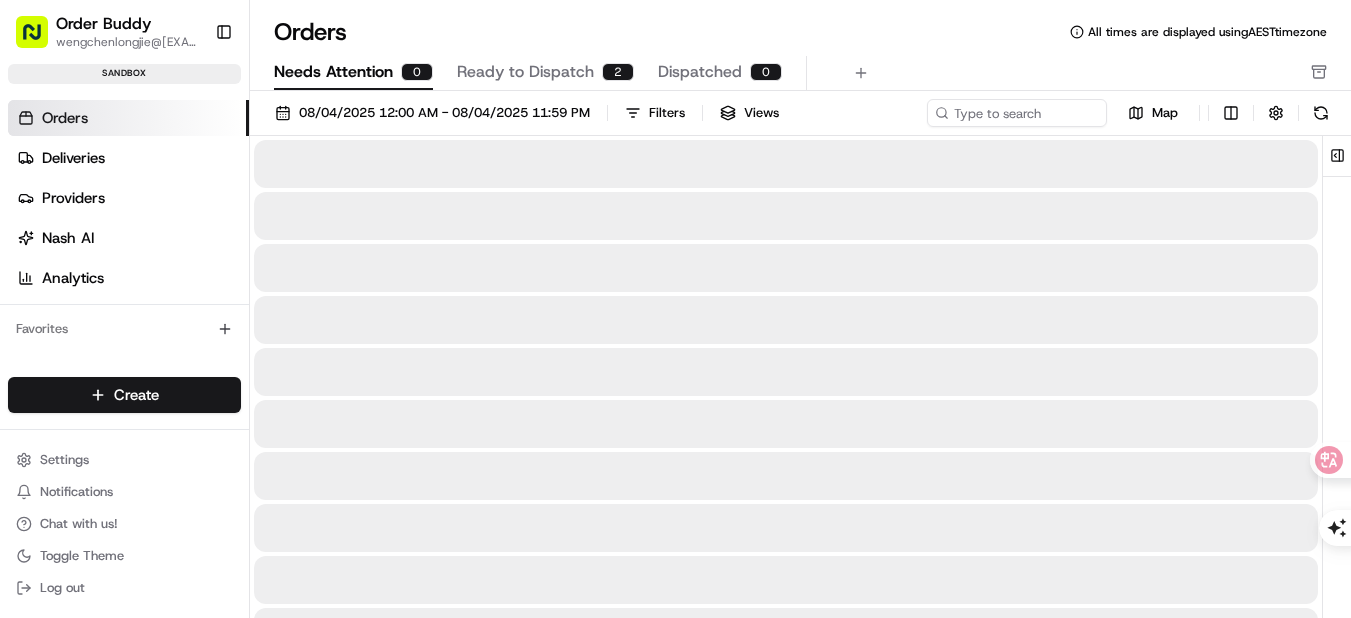click on "Needs Attention" at bounding box center [333, 72] 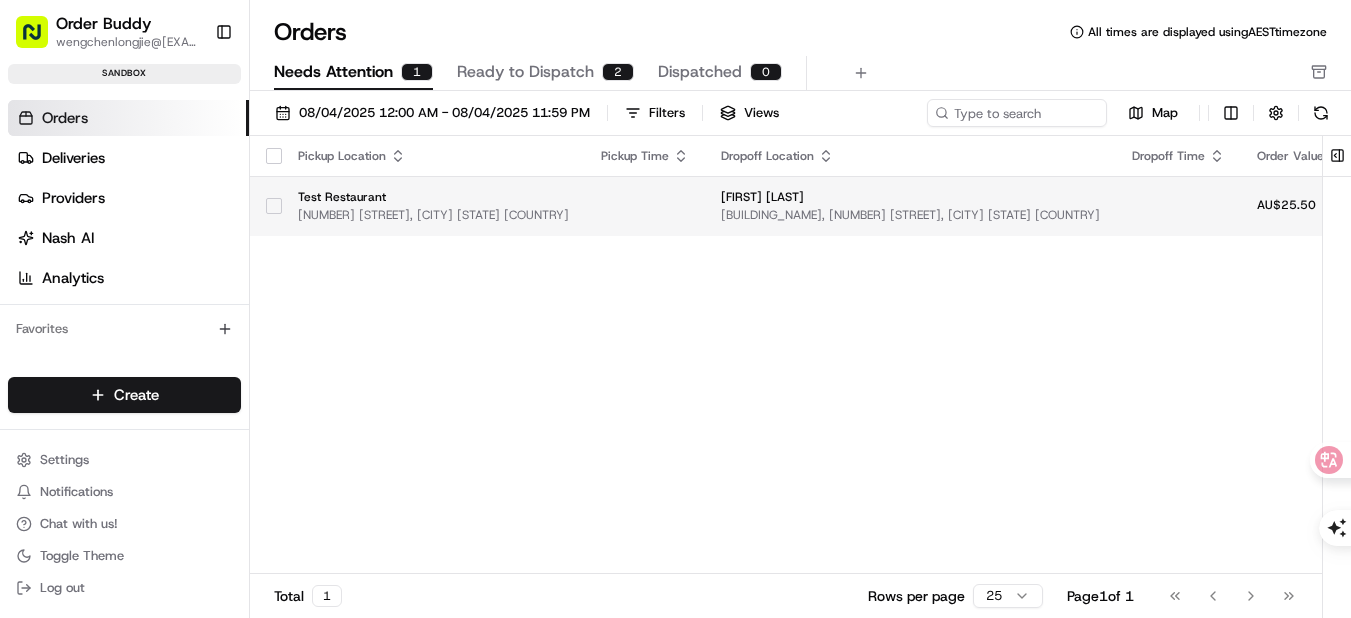 click on "[NUMBER] [STREET], [CITY] [STATE] [COUNTRY]" at bounding box center [433, 215] 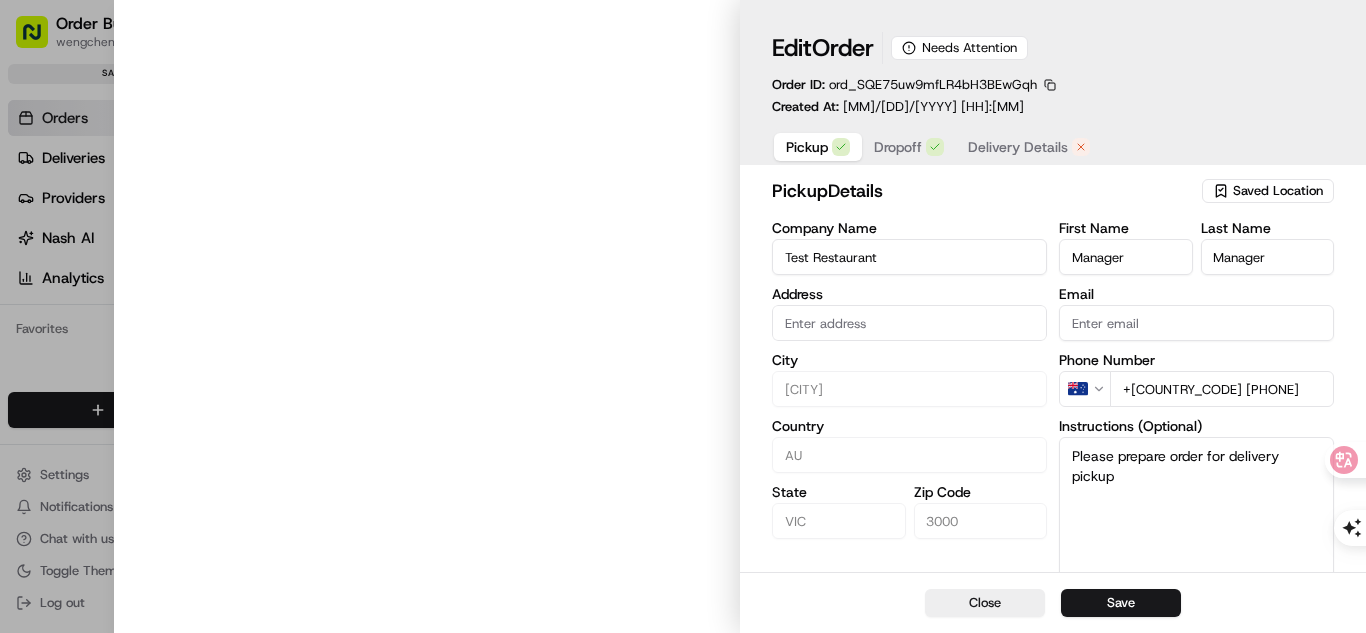 type on "[NUMBER] [STREET], [CITY] [STATE] [COUNTRY]" 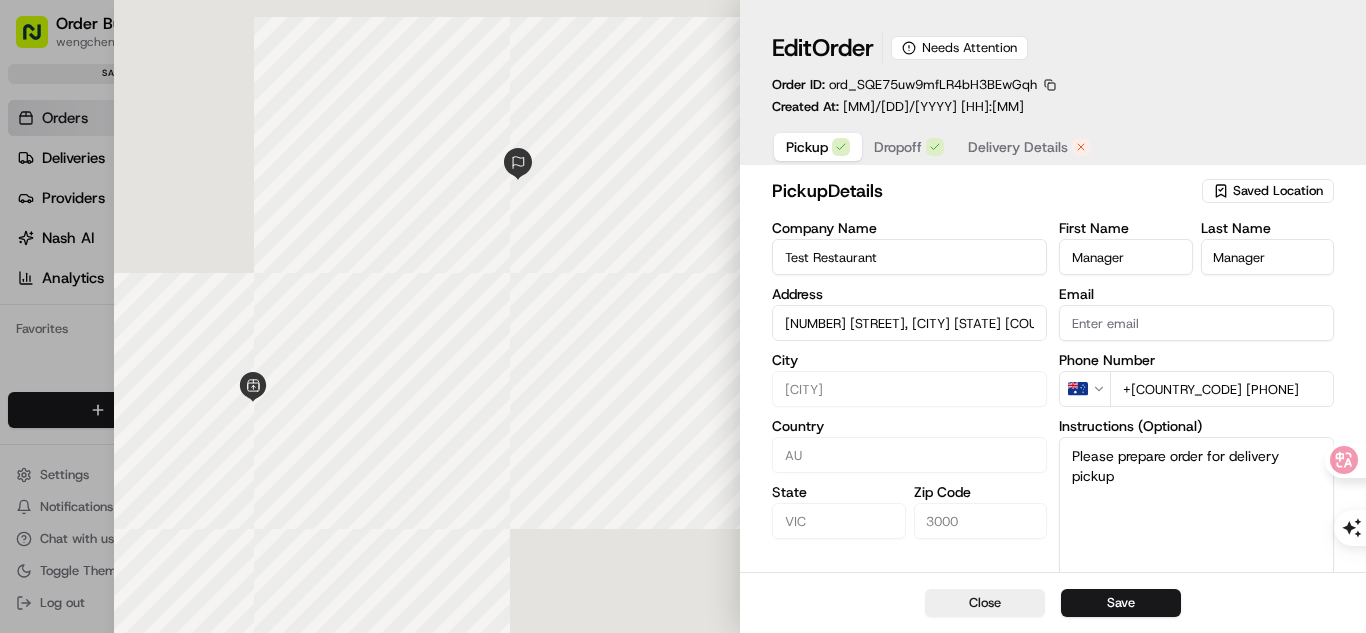 click on "Delivery Details" at bounding box center [1029, 147] 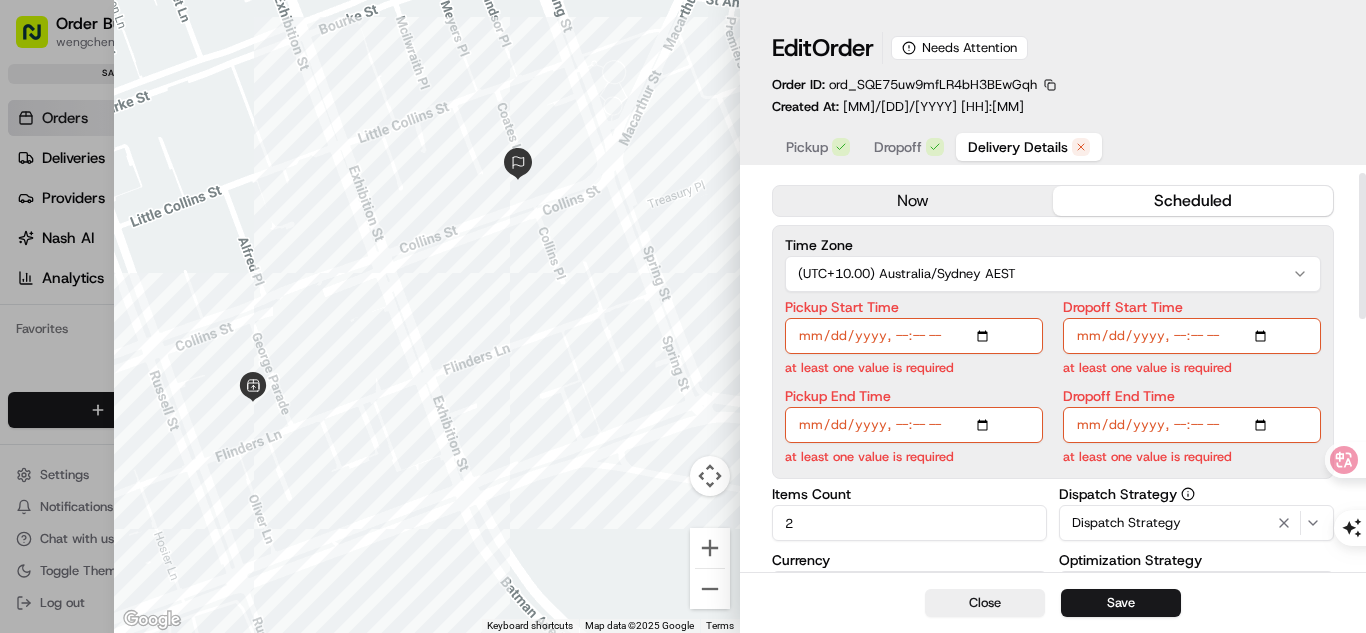 scroll, scrollTop: 0, scrollLeft: 0, axis: both 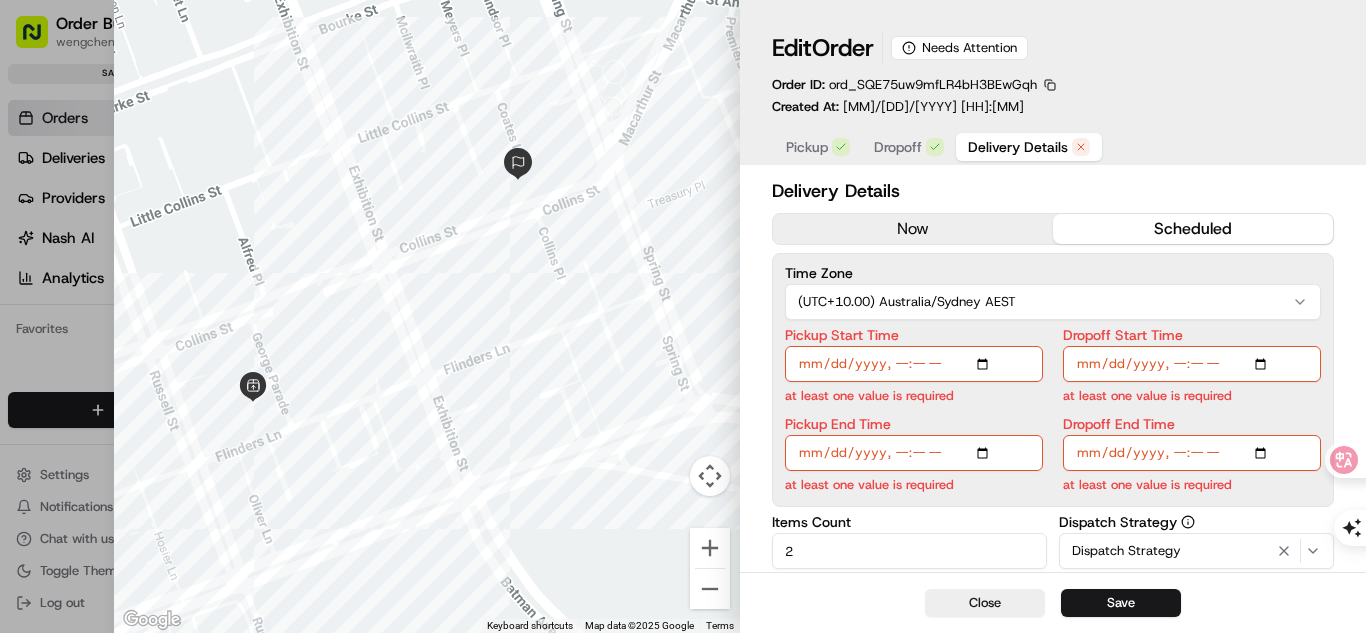 click on "Pickup Start Time" at bounding box center (914, 364) 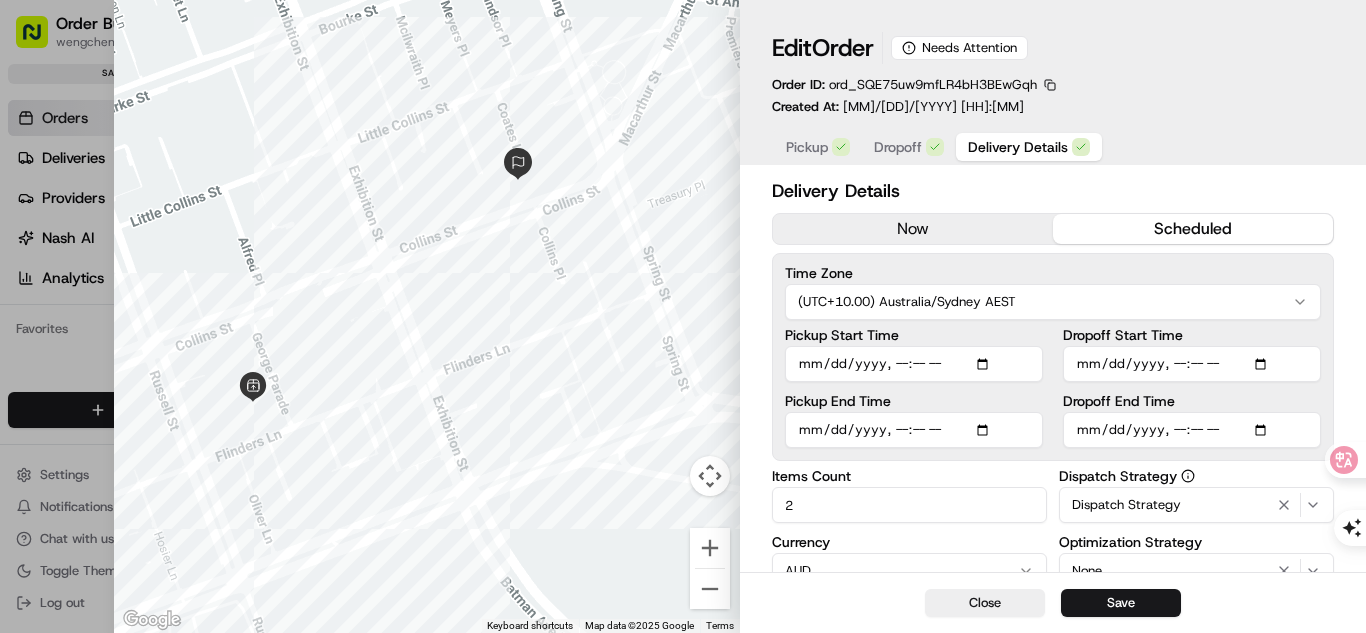 click on "Pickup Start Time" at bounding box center [914, 364] 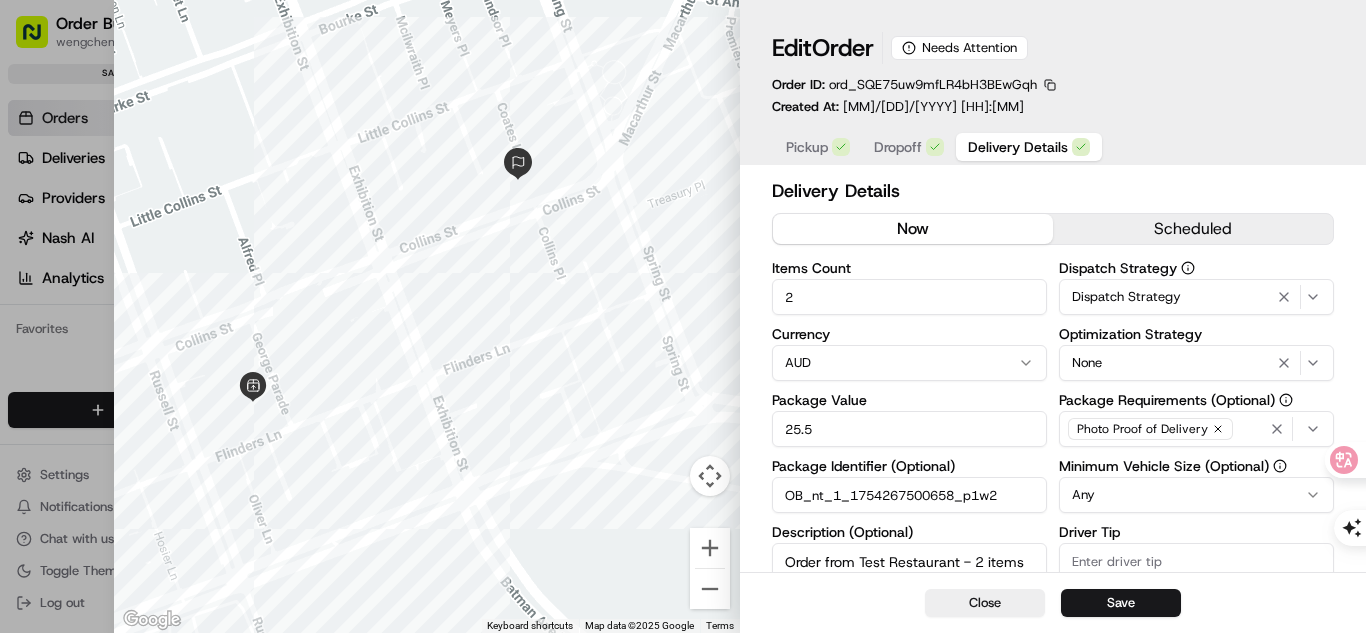 click on "now scheduled" at bounding box center [1053, 229] 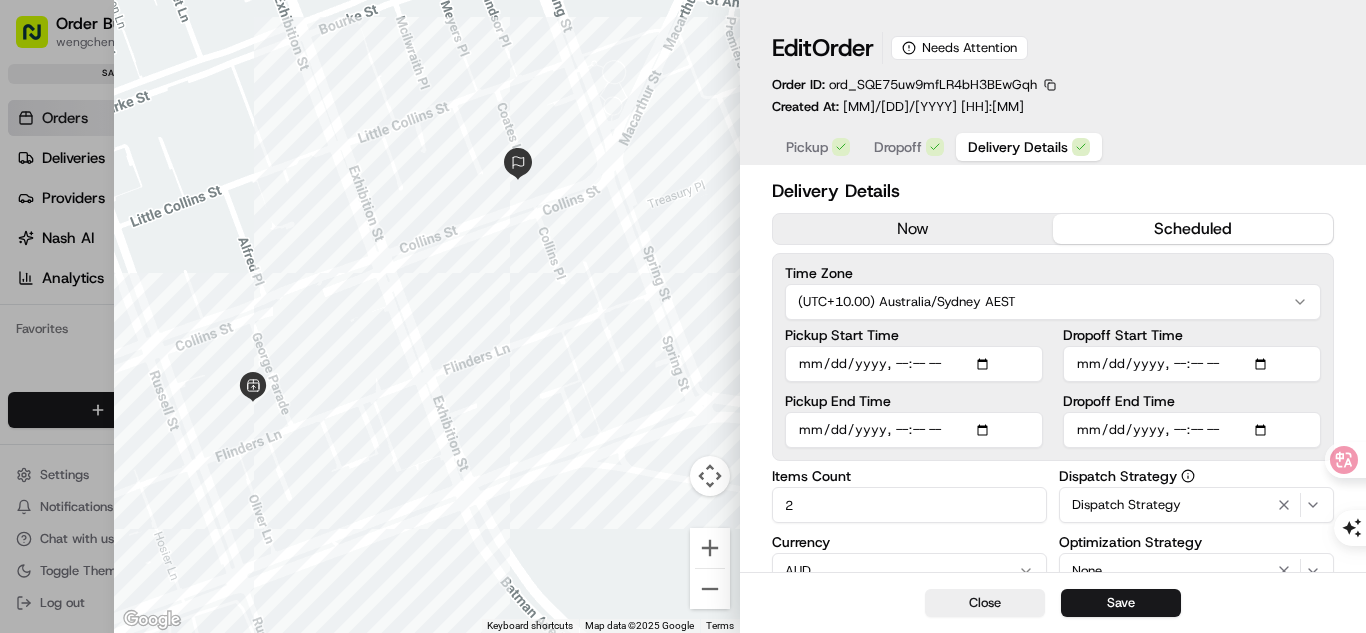 click on "scheduled" at bounding box center [1193, 229] 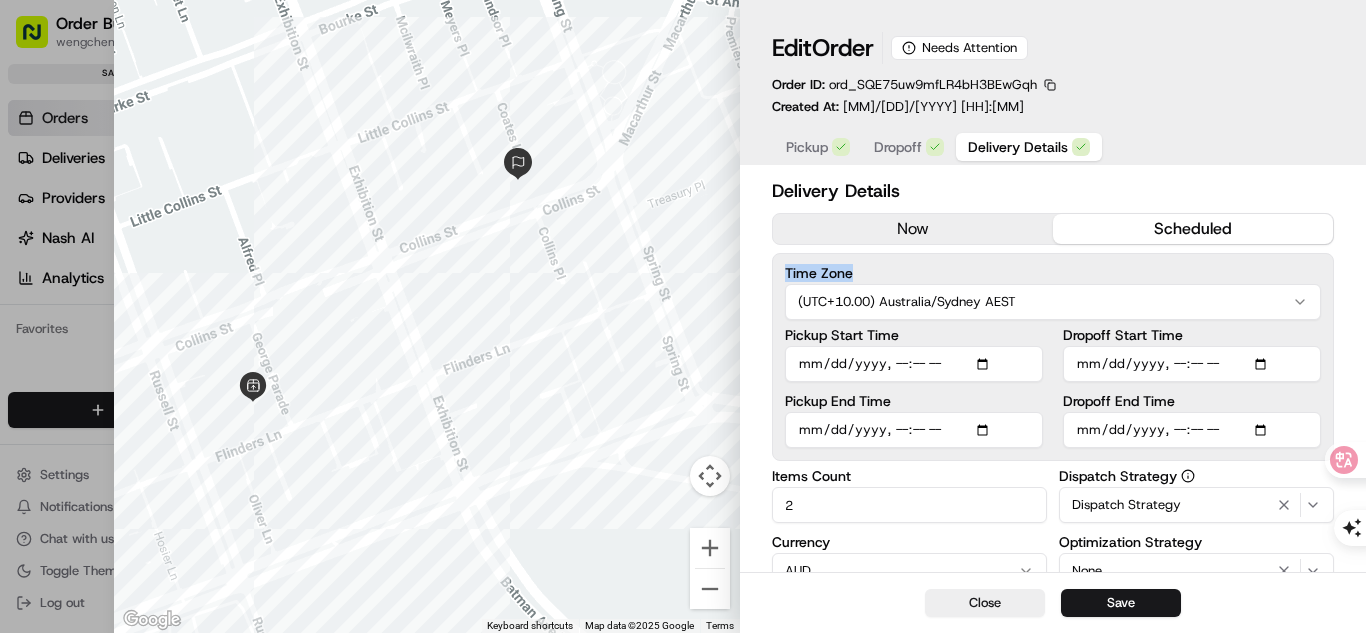 drag, startPoint x: 782, startPoint y: 266, endPoint x: 855, endPoint y: 268, distance: 73.02739 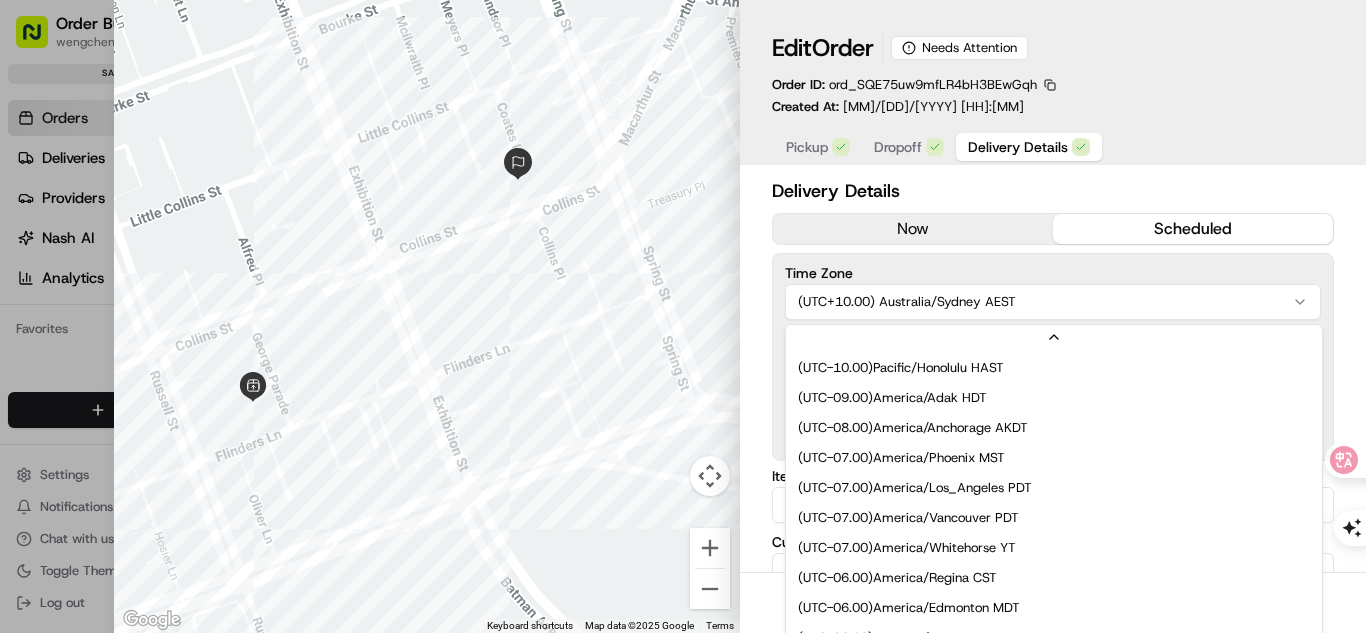 click on "(UTC+10.00) Australia/Sydney AEST" at bounding box center [1053, 302] 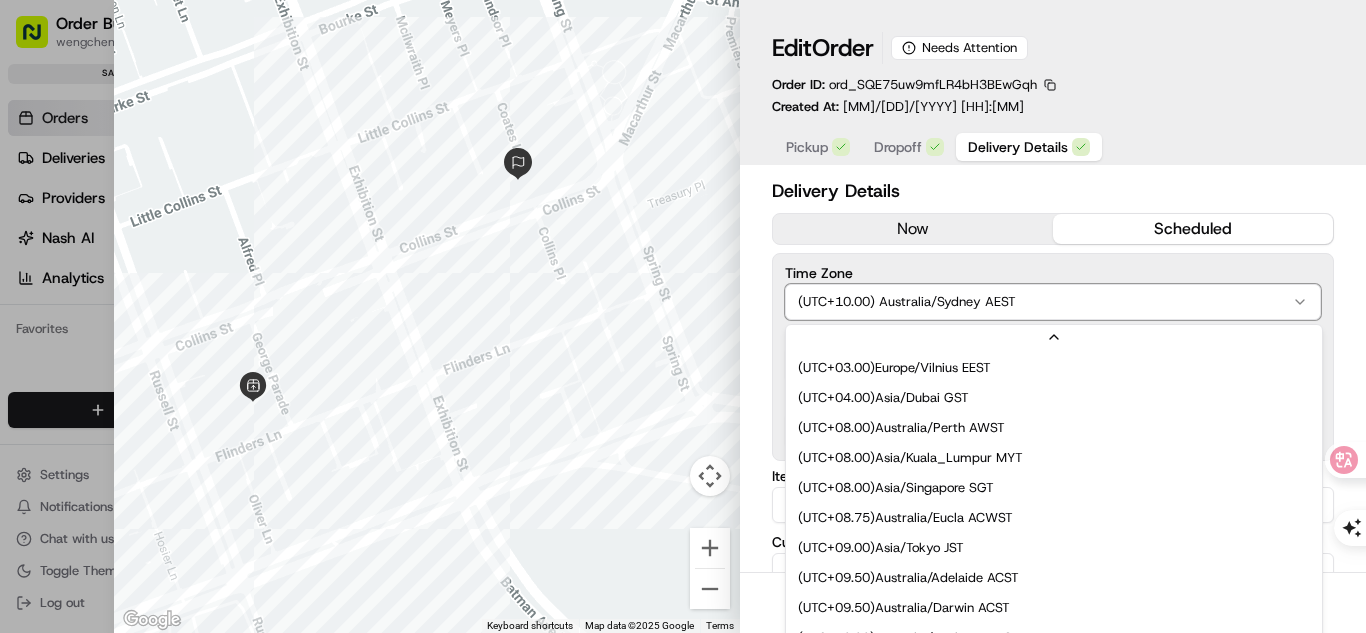 click on "(UTC+10.00) Australia/Sydney AEST" at bounding box center [1053, 302] 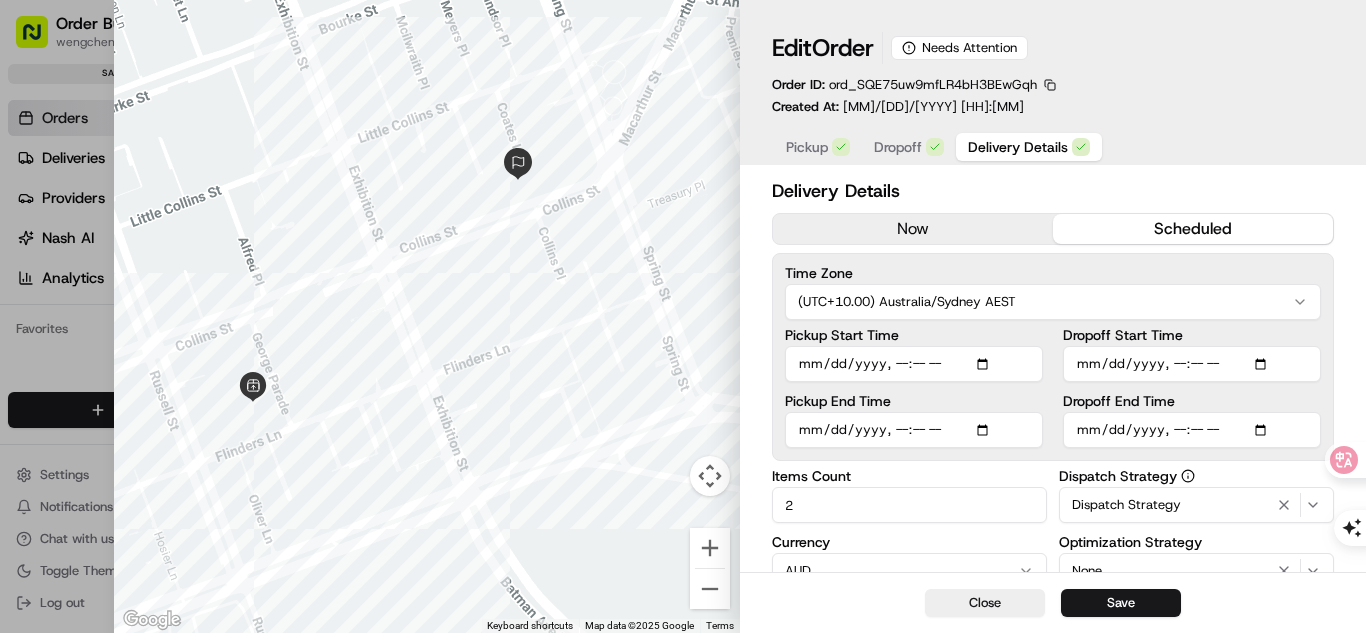 click on "Time Zone (UTC+10.00) Australia/Sydney AEST Pickup Start Time Pickup End Time Dropoff Start Time Dropoff End Time" at bounding box center (1053, 357) 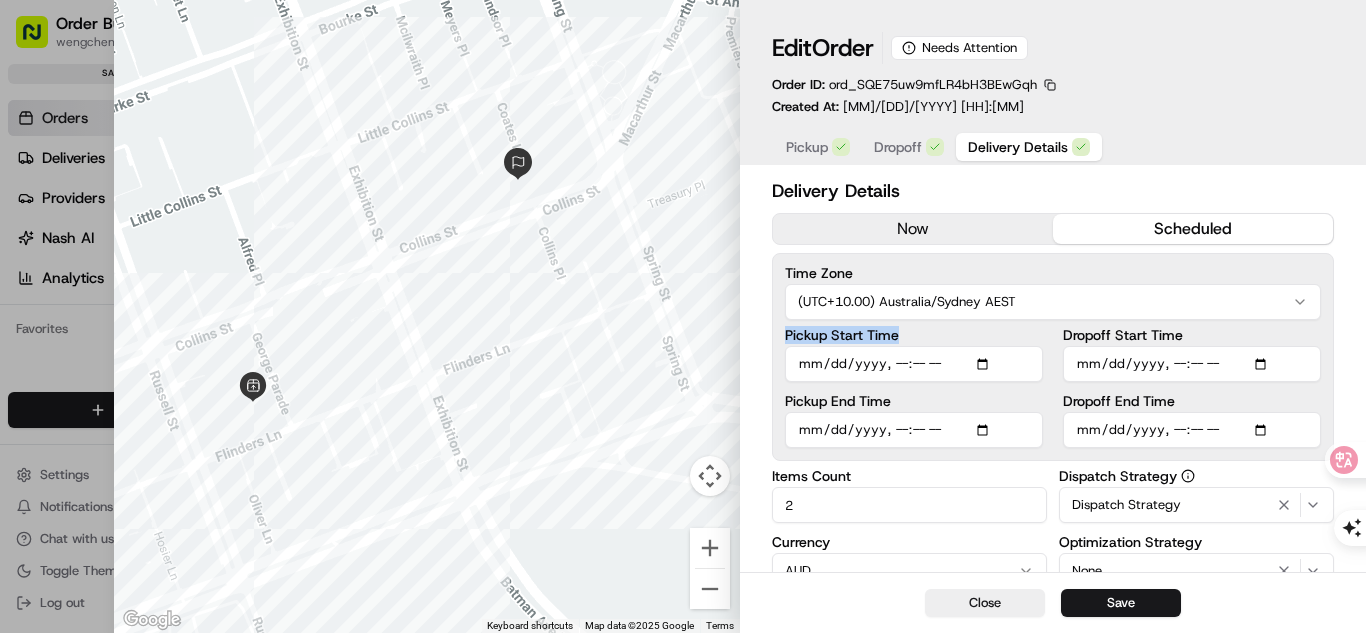 drag, startPoint x: 781, startPoint y: 328, endPoint x: 968, endPoint y: 330, distance: 187.0107 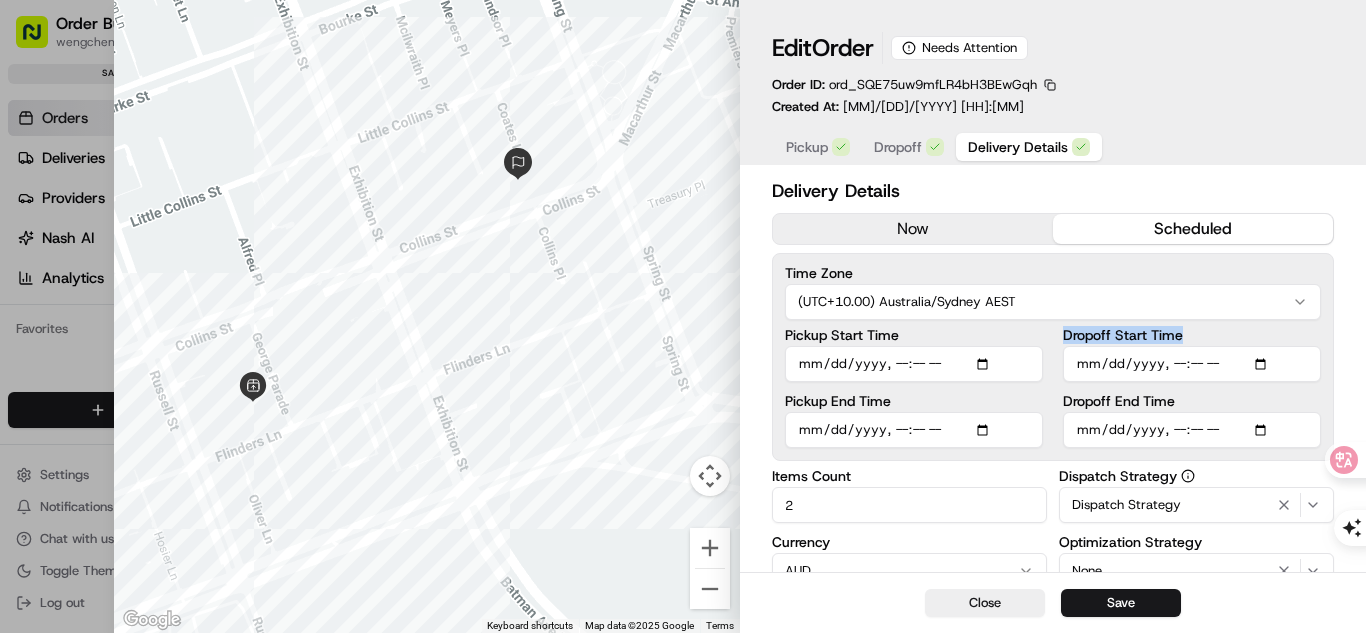 drag, startPoint x: 1066, startPoint y: 336, endPoint x: 927, endPoint y: 382, distance: 146.4138 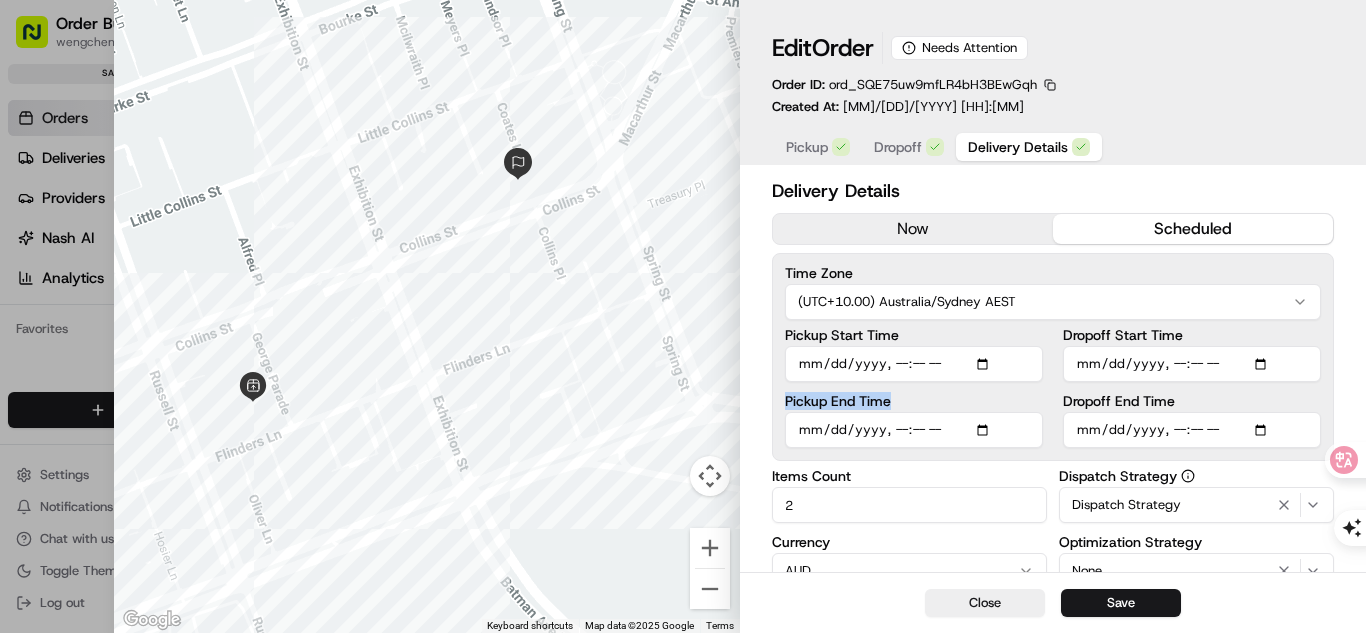 drag, startPoint x: 783, startPoint y: 400, endPoint x: 898, endPoint y: 394, distance: 115.15642 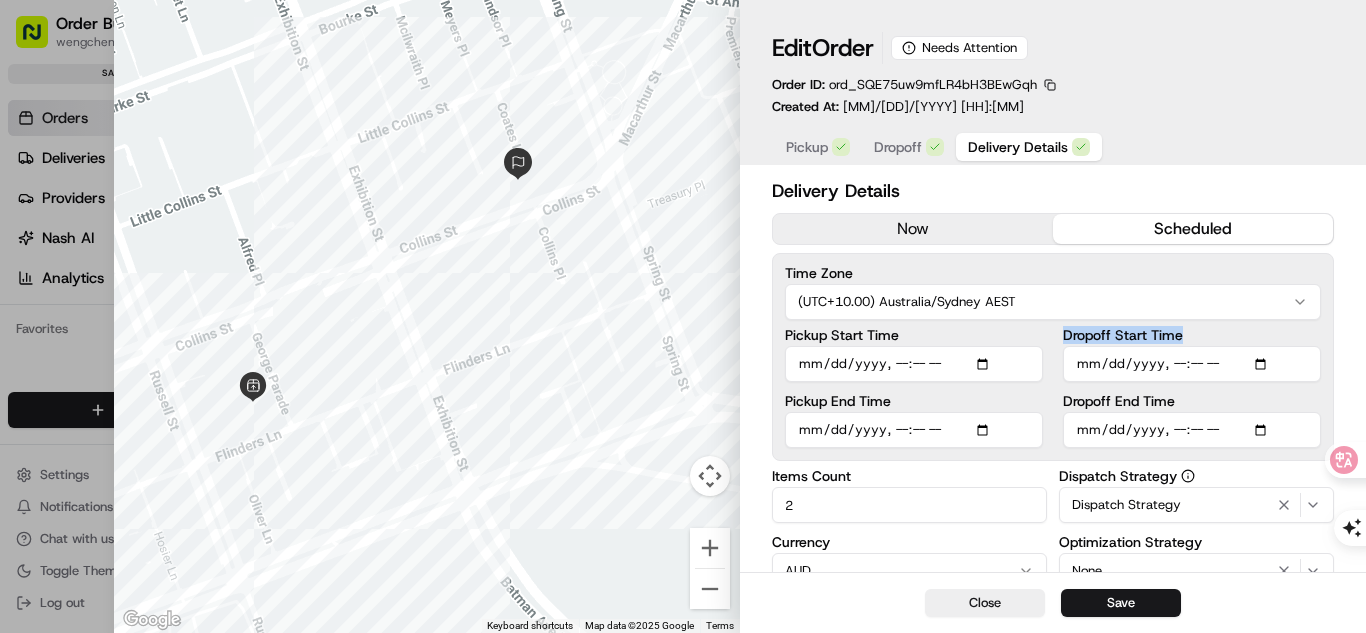 drag, startPoint x: 1066, startPoint y: 333, endPoint x: 1179, endPoint y: 333, distance: 113 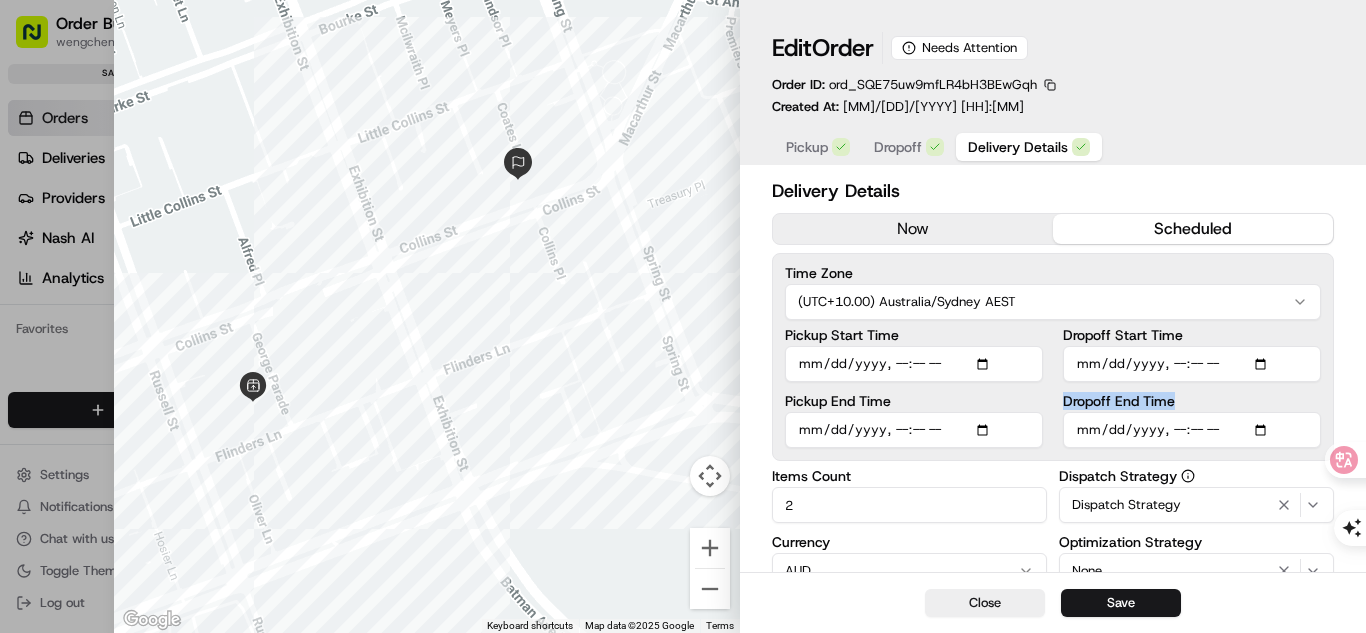 drag, startPoint x: 1062, startPoint y: 400, endPoint x: 1214, endPoint y: 405, distance: 152.08221 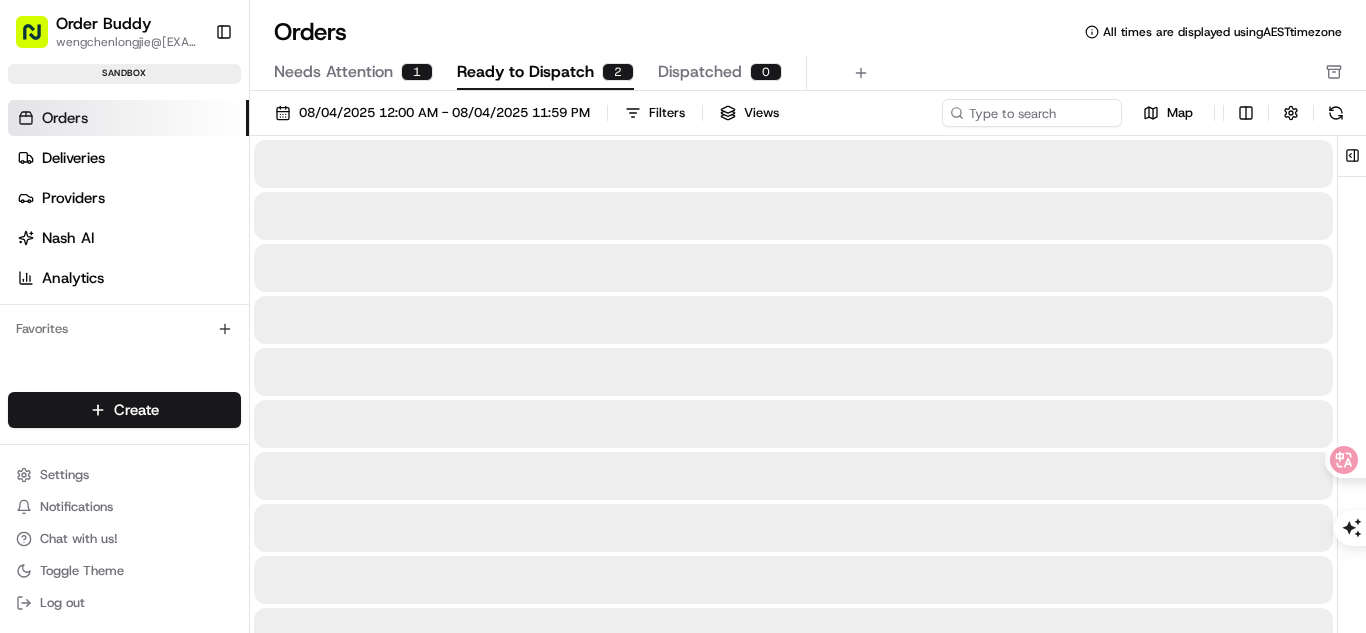 click on "Ready to Dispatch" at bounding box center [525, 72] 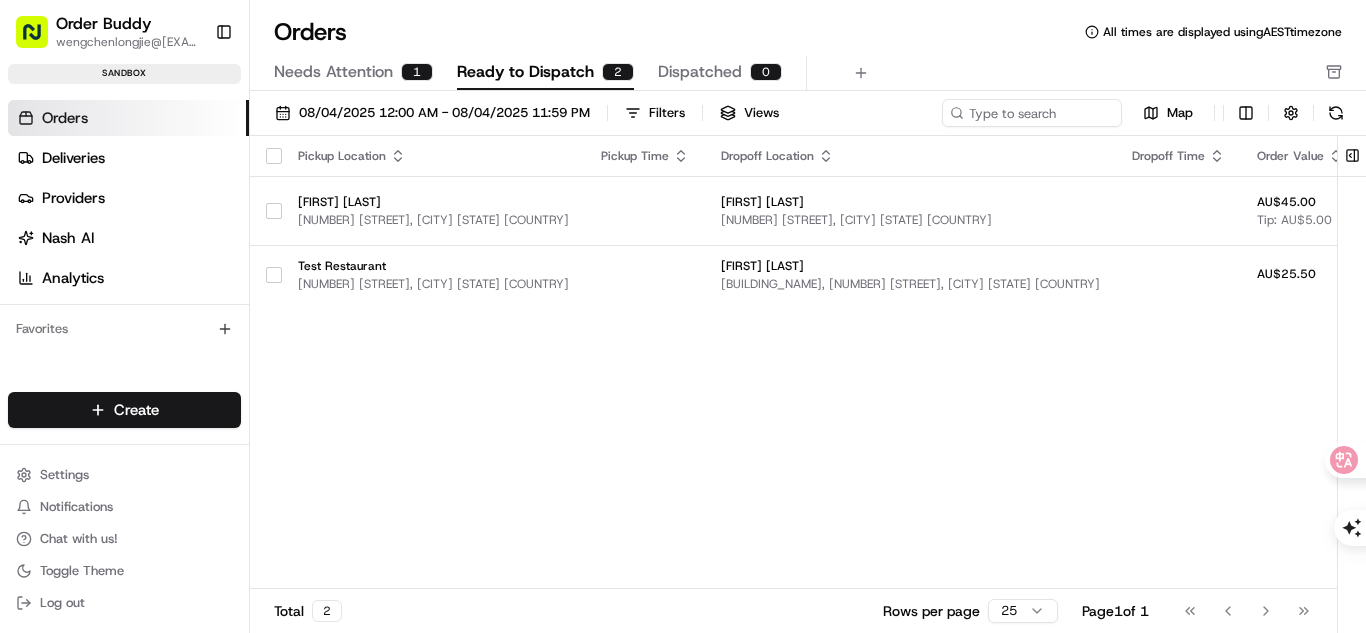 click on "Pickup Location Pickup Time Dropoff Location Dropoff Time Order Value Order Details Delivery Details Provider Actions [FIRST] [LAST] [NUMBER] [STREET], [CITY] [STATE] [COUNTRY] [FIRST] [LAST] [NUMBER] [STREET], [CITY] [STATE] [COUNTRY] AU$45.00 Tip: AU$5.00 2   items 6 lb Description:  Book delivery [CITY] to [CITY] now + 2 Assign Provider Test Restaurant [NUMBER] [STREET], [CITY] [STATE] [COUNTRY] [FIRST] [LAST] [BUILDING_NAME], [NUMBER] [STREET], [CITY] [STATE] [COUNTRY] AU$25.50 2   items Description:  Order from Test Restaurant - 2 items -
A$25.50 (delivery) now + 1 Assign Provider" at bounding box center (1120, 362) 